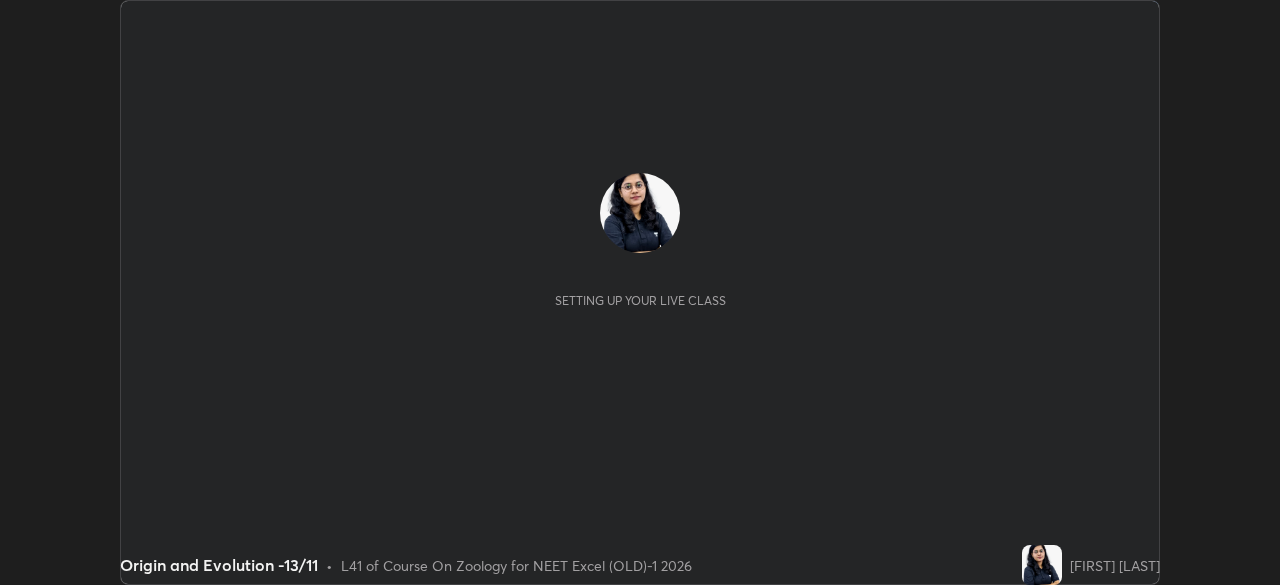 scroll, scrollTop: 0, scrollLeft: 0, axis: both 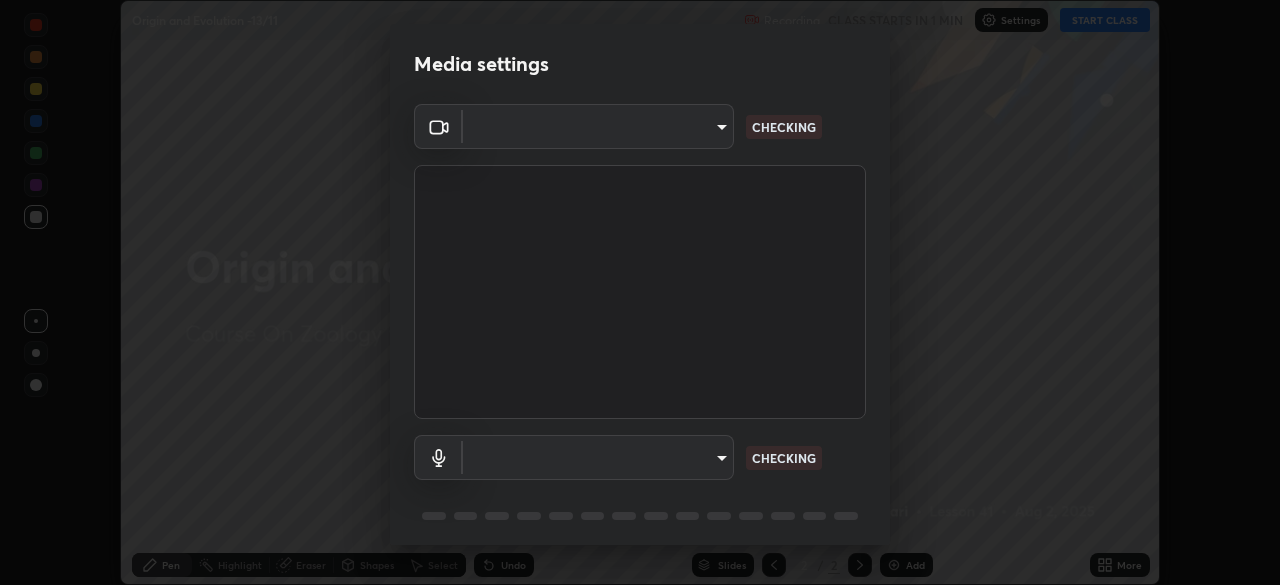 click on "Erase all Origin and Evolution -13/11 Recording CLASS STARTS IN 1 MIN Settings START CLASS Setting up your live class Origin and Evolution -13/11 • L41 of Course On Zoology for NEET Excel (OLD)-1 2026 [FIRST] [LAST] Pen Highlight Eraser Shapes Select Undo Slides 2 / 2 Add More No doubts shared Encourage your learners to ask a doubt for better clarity Report an issue Reason for reporting Buffering Chat not working Audio - Video sync issue Educator video quality low ​ Attach an image Report an issue" at bounding box center (640, 292) 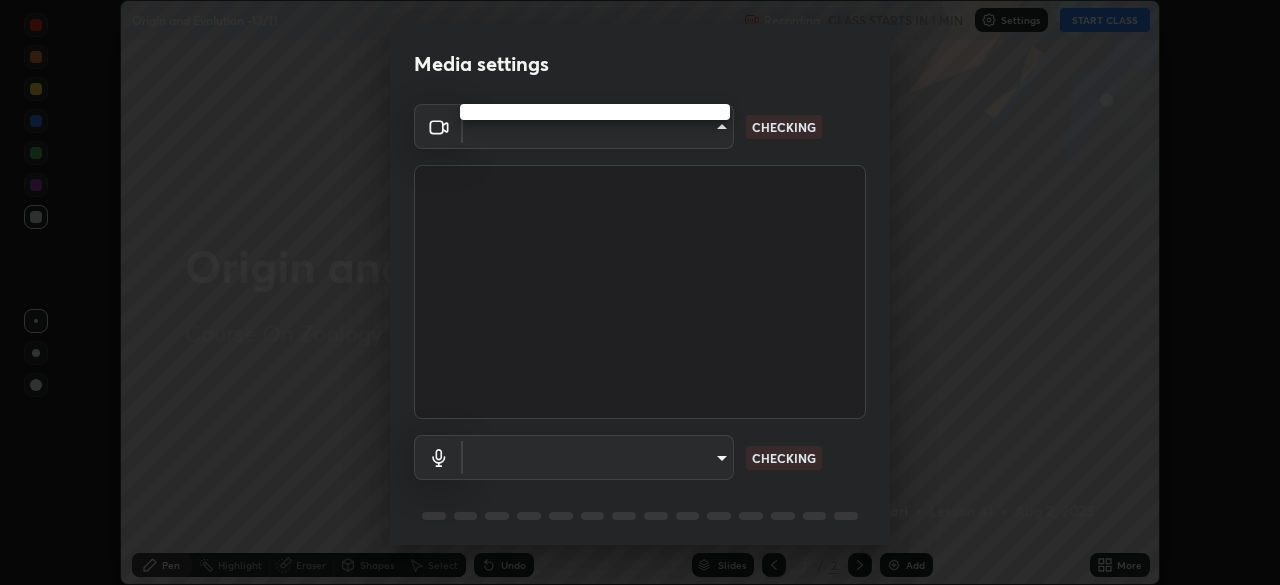 click at bounding box center [640, 292] 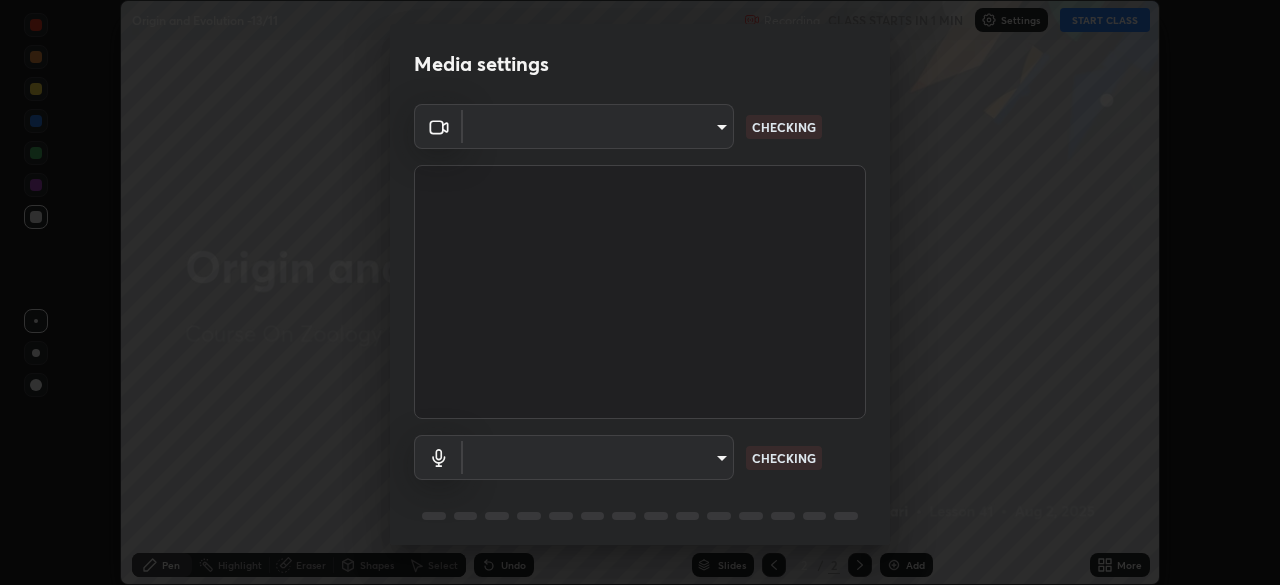 scroll, scrollTop: 71, scrollLeft: 0, axis: vertical 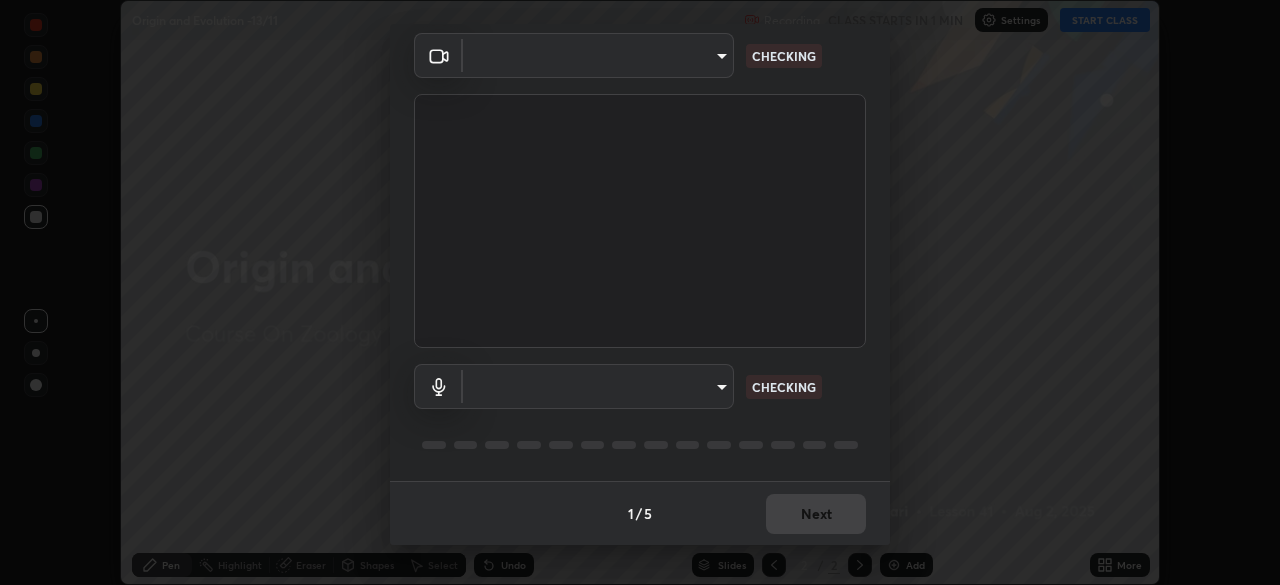 type on "0e50365916b658242f783ed4648cb329f585d10cba28352488c27cd343db3185" 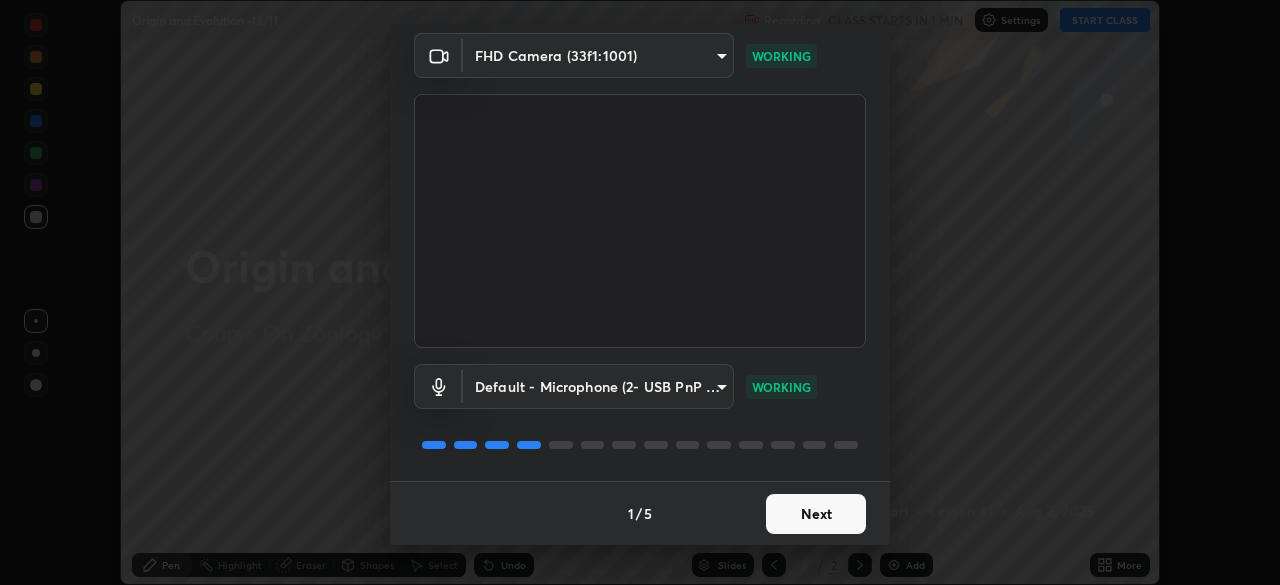 click on "Next" at bounding box center (816, 514) 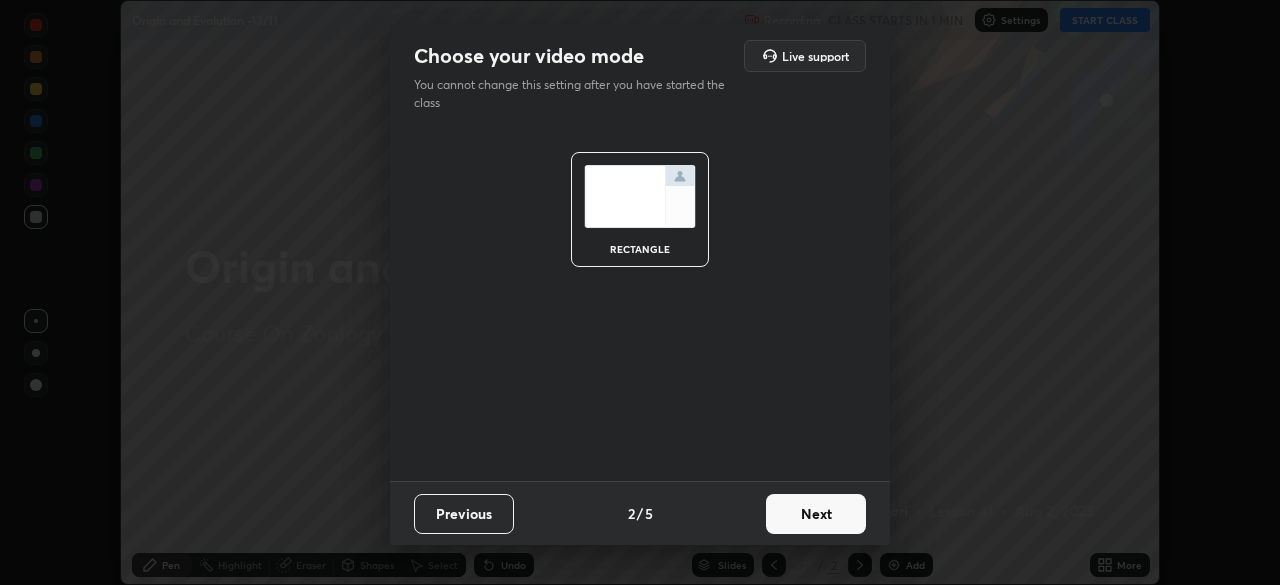 click on "Next" at bounding box center [816, 514] 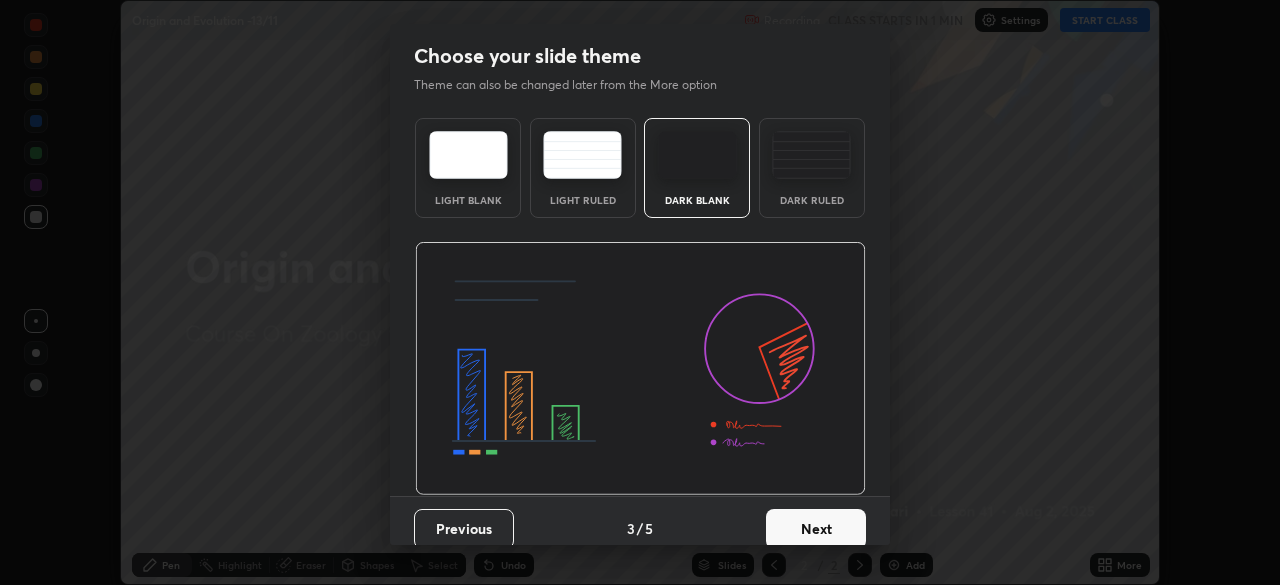 click on "Next" at bounding box center (816, 529) 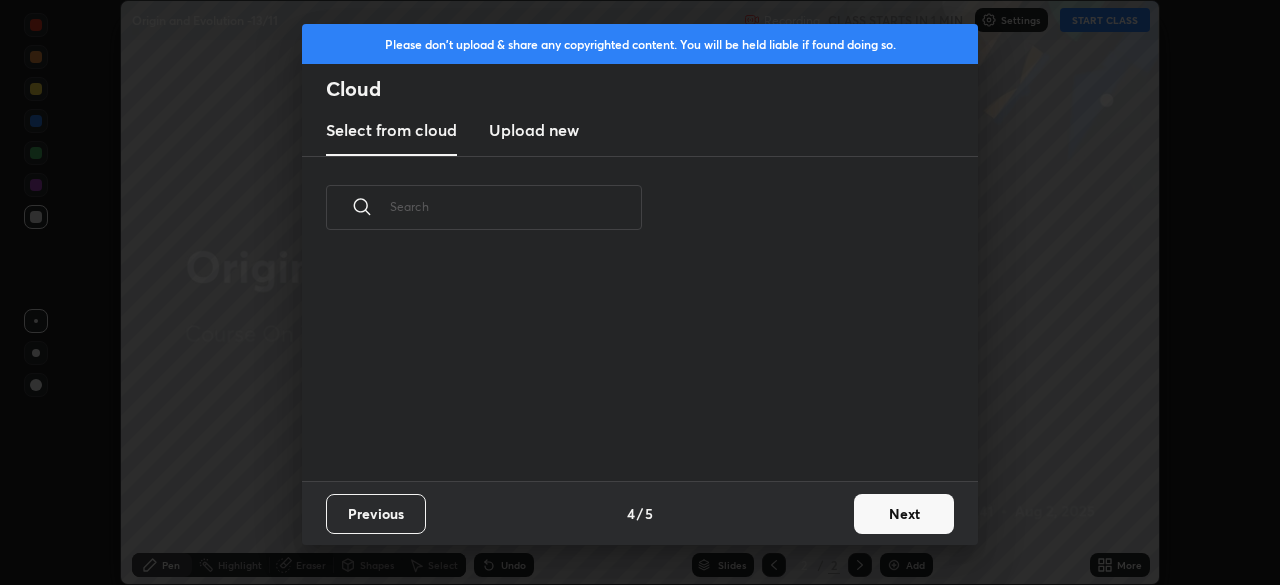 click on "Next" at bounding box center [904, 514] 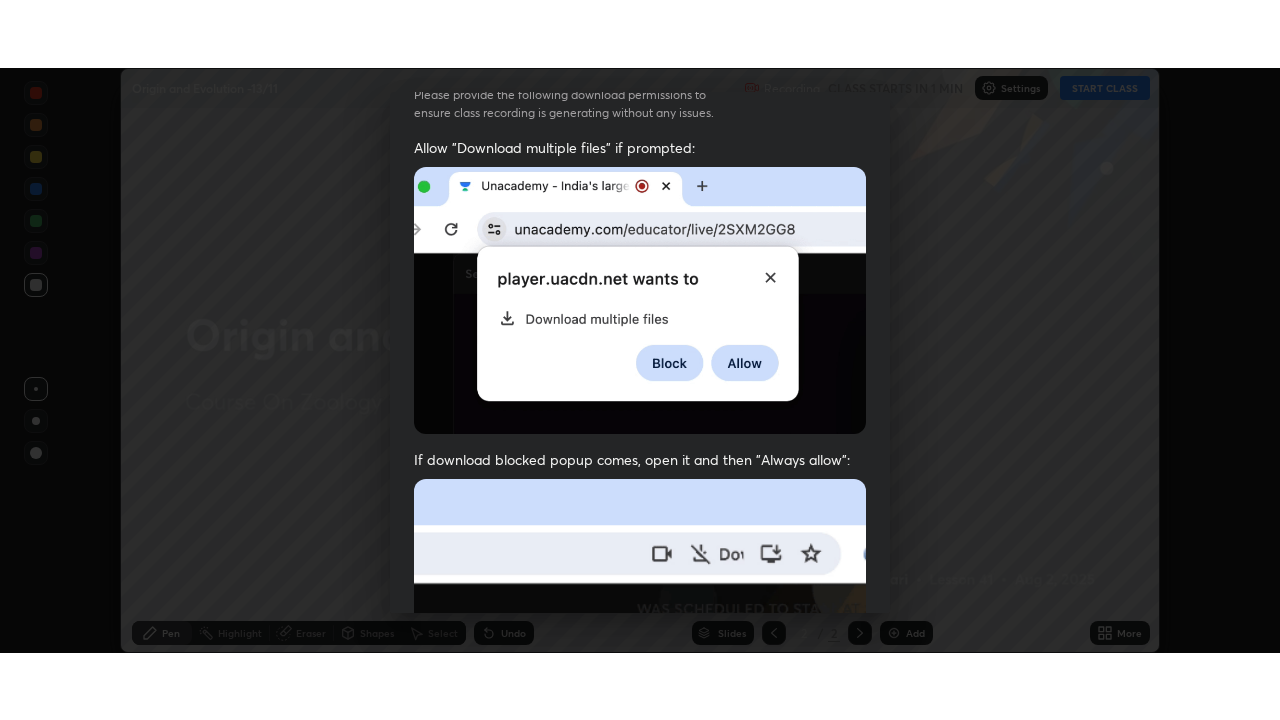 scroll, scrollTop: 479, scrollLeft: 0, axis: vertical 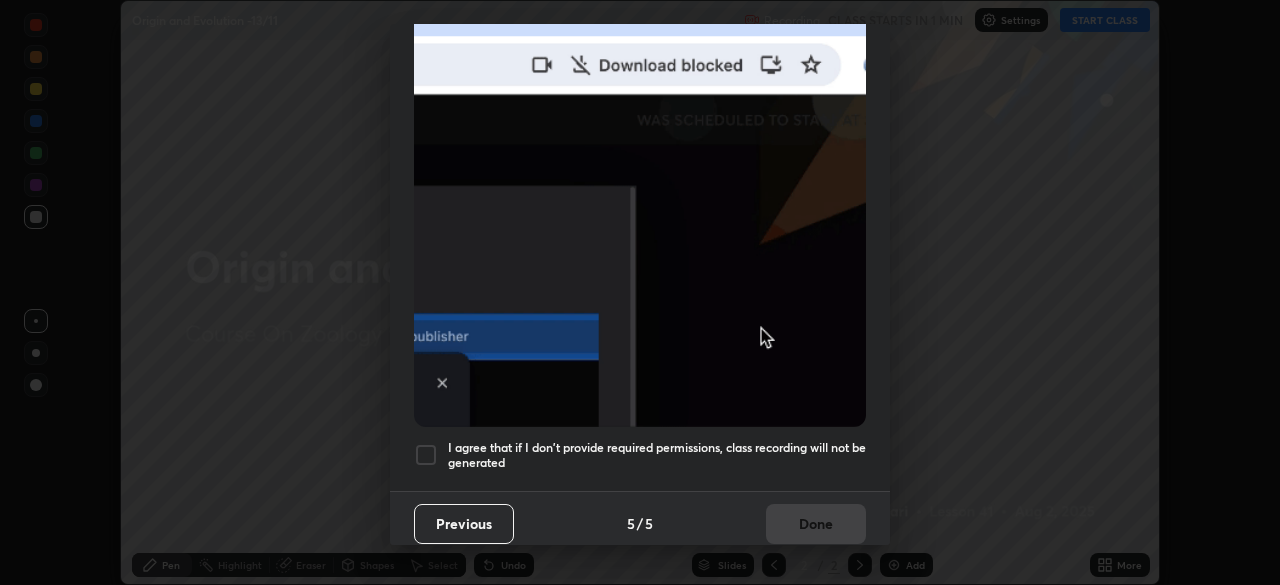 click at bounding box center [426, 455] 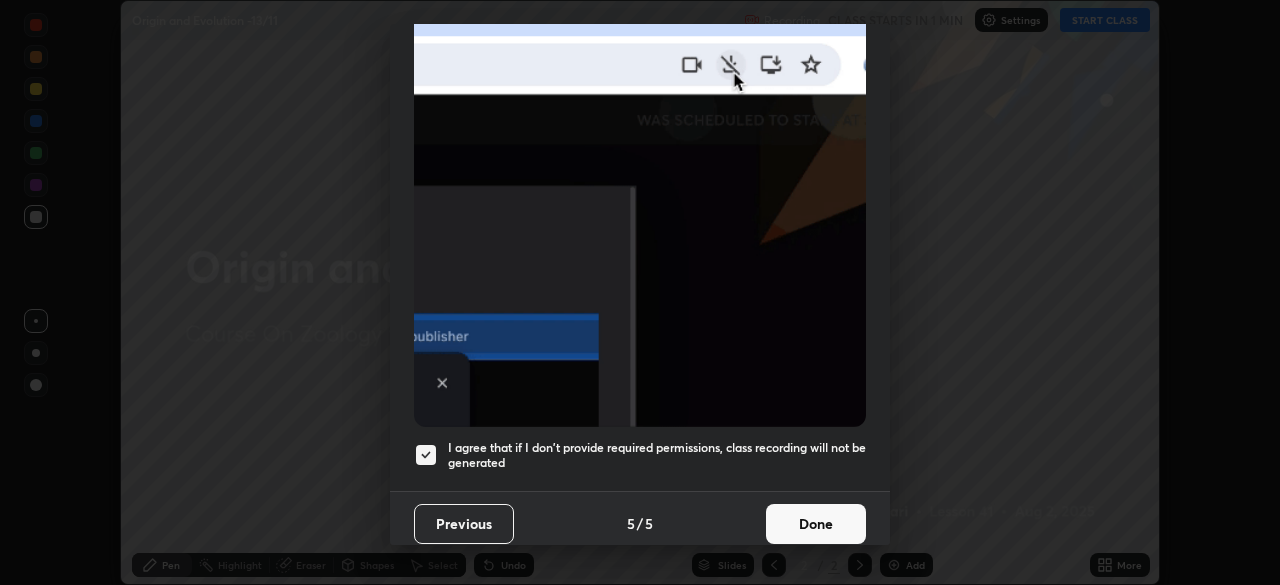 click on "Done" at bounding box center (816, 524) 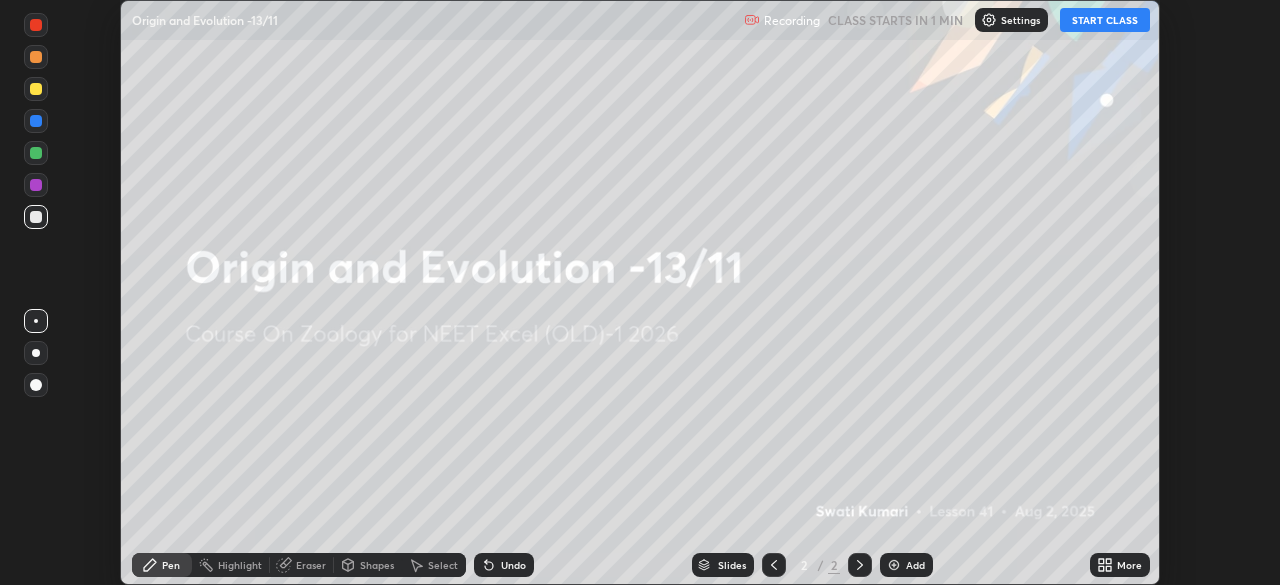 click 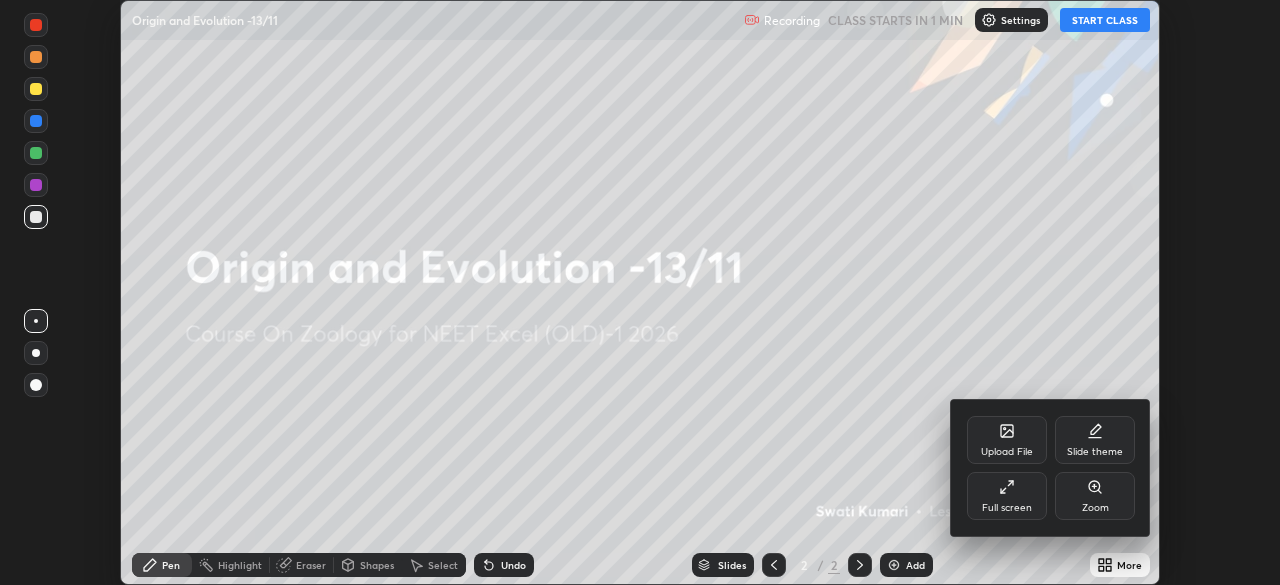 click on "Full screen" at bounding box center [1007, 496] 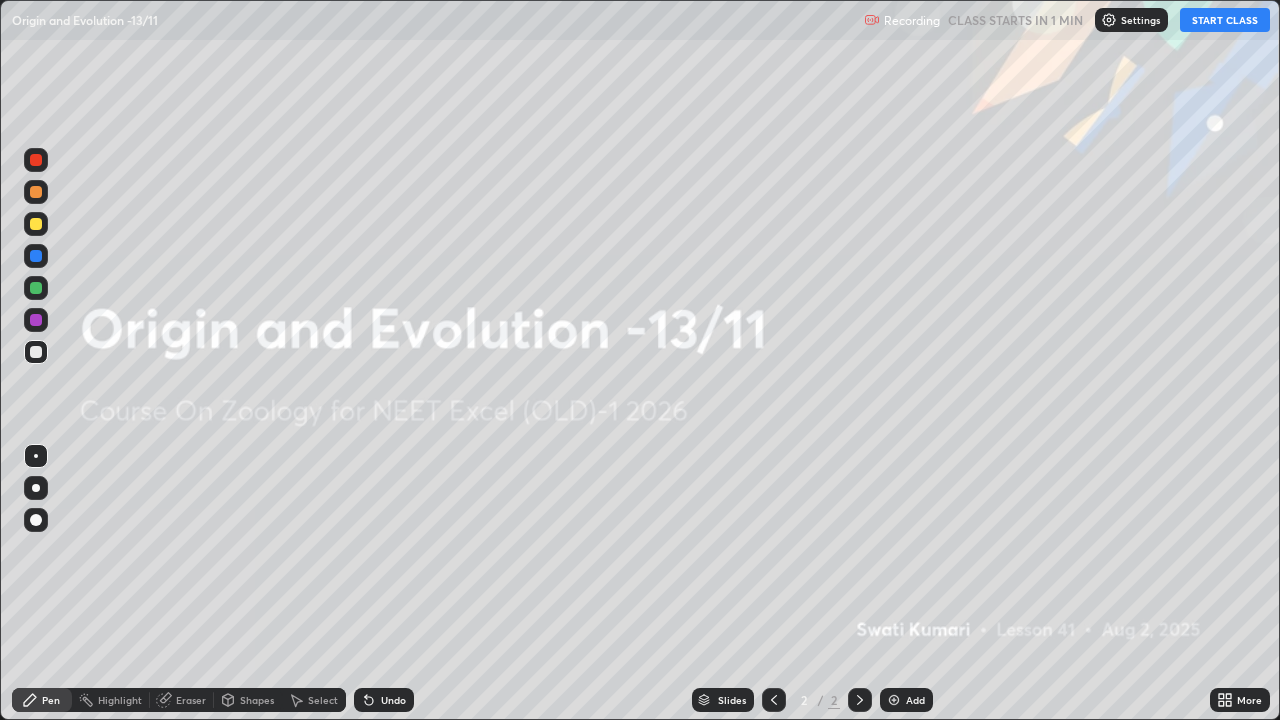 scroll, scrollTop: 99280, scrollLeft: 98720, axis: both 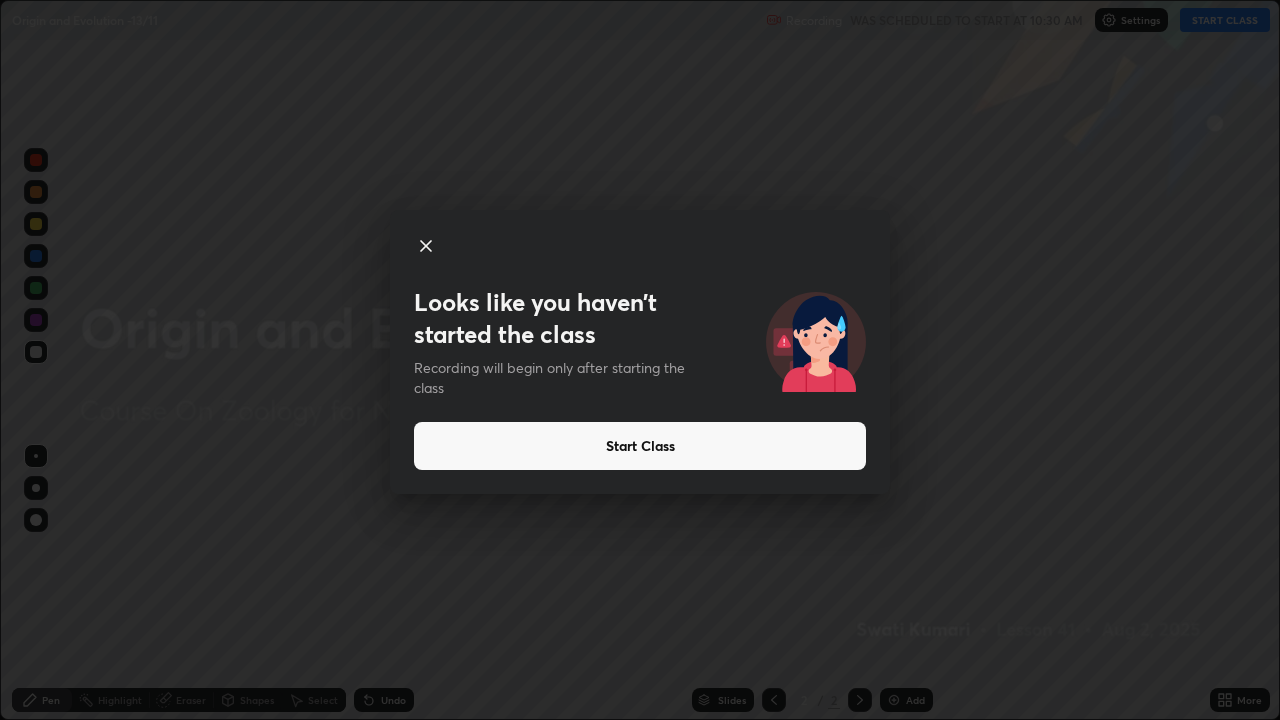 click on "Start Class" at bounding box center [640, 446] 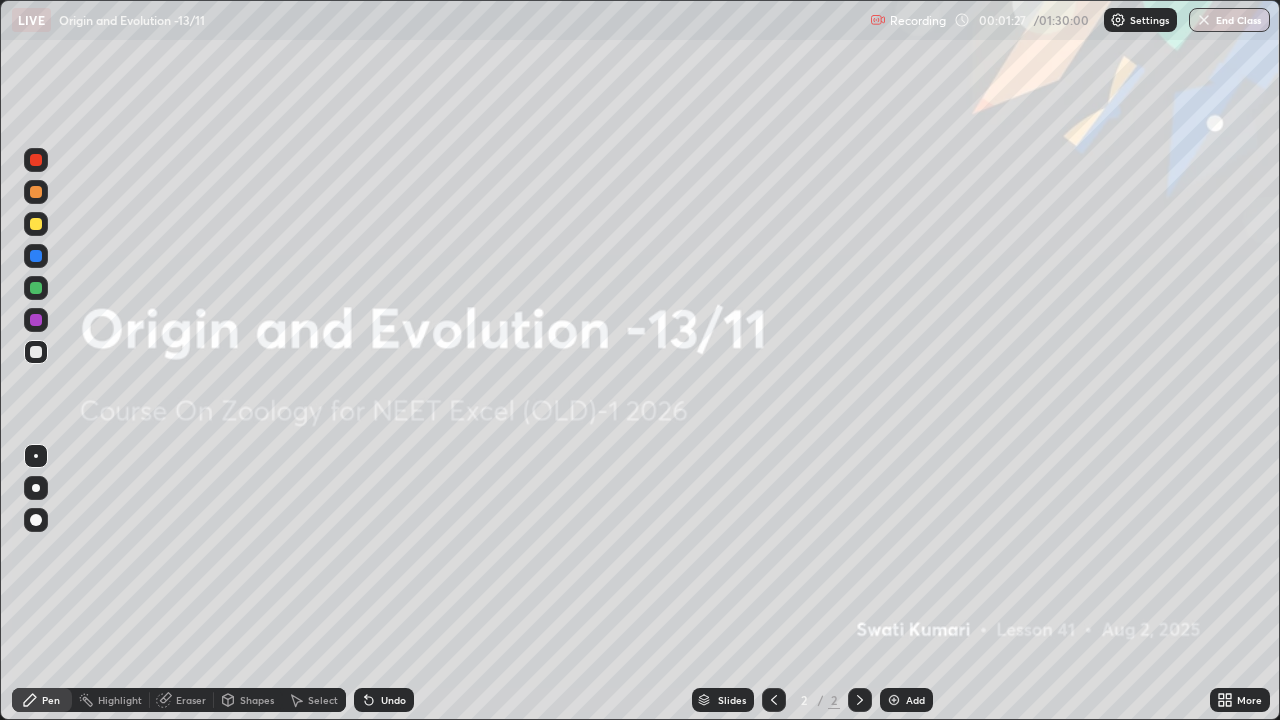 click on "More" at bounding box center [1240, 700] 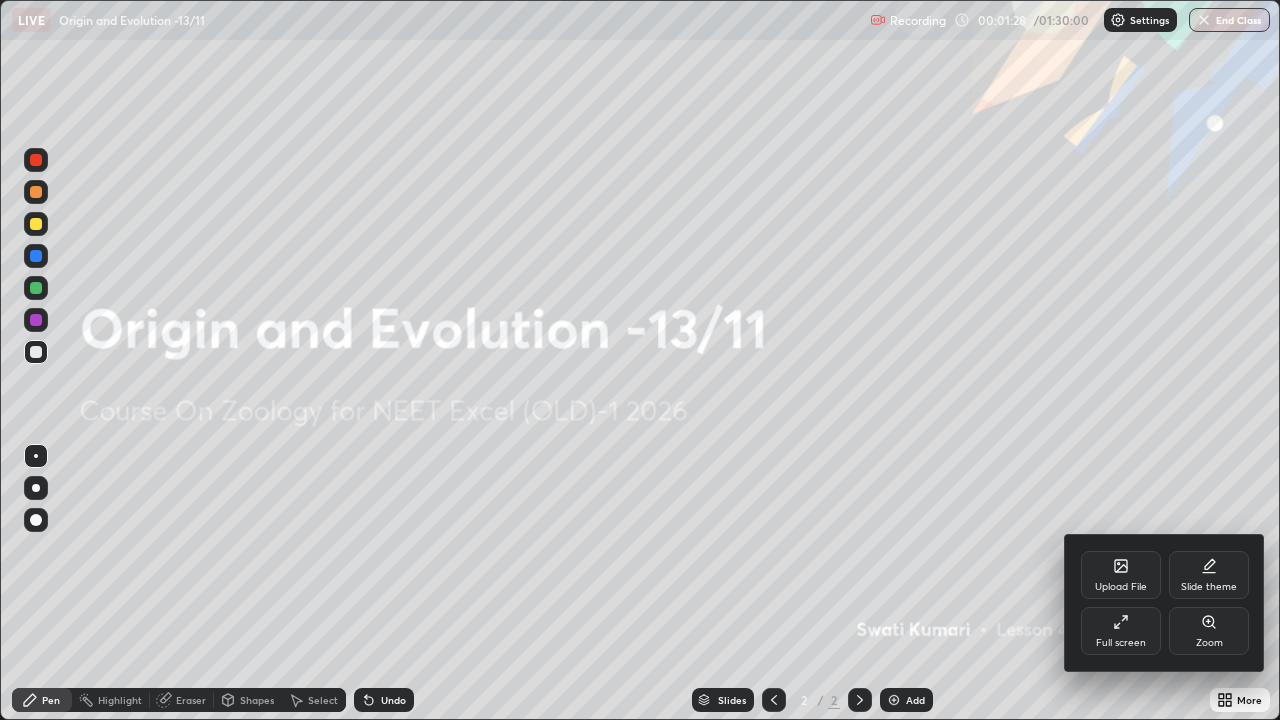 click on "Full screen" at bounding box center (1121, 631) 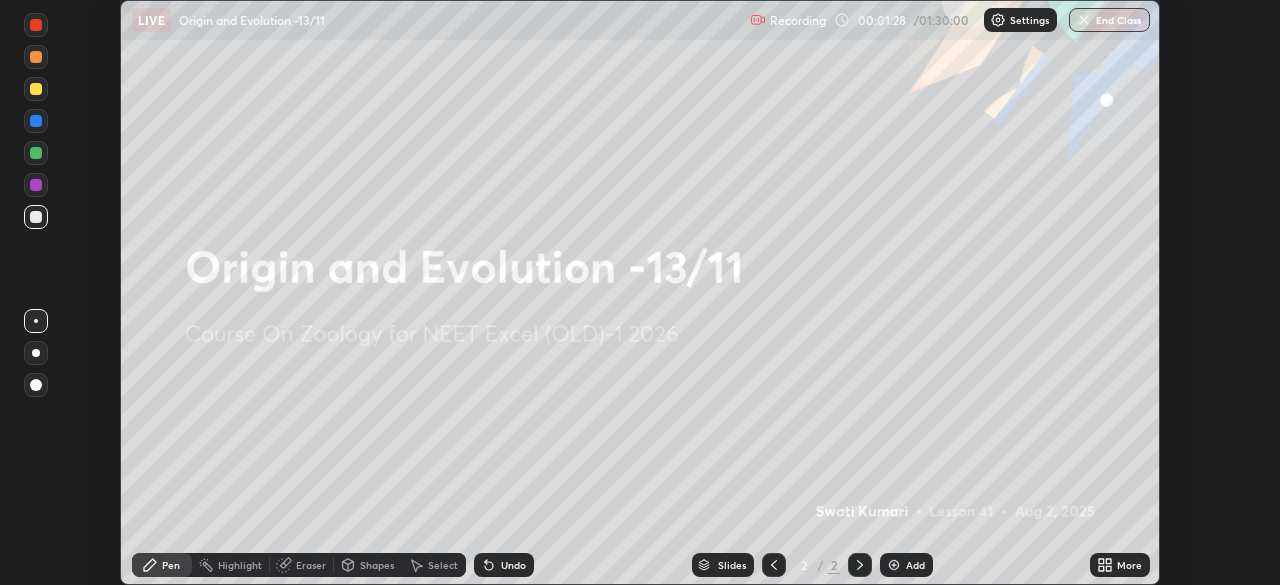 scroll, scrollTop: 585, scrollLeft: 1280, axis: both 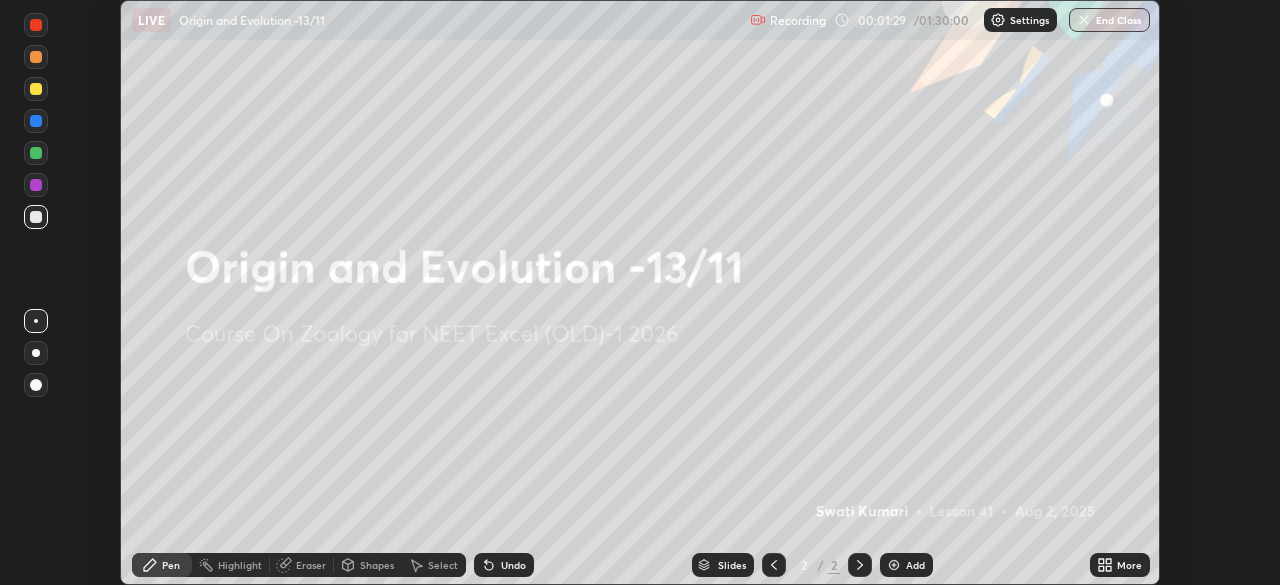 click on "More" at bounding box center [1129, 565] 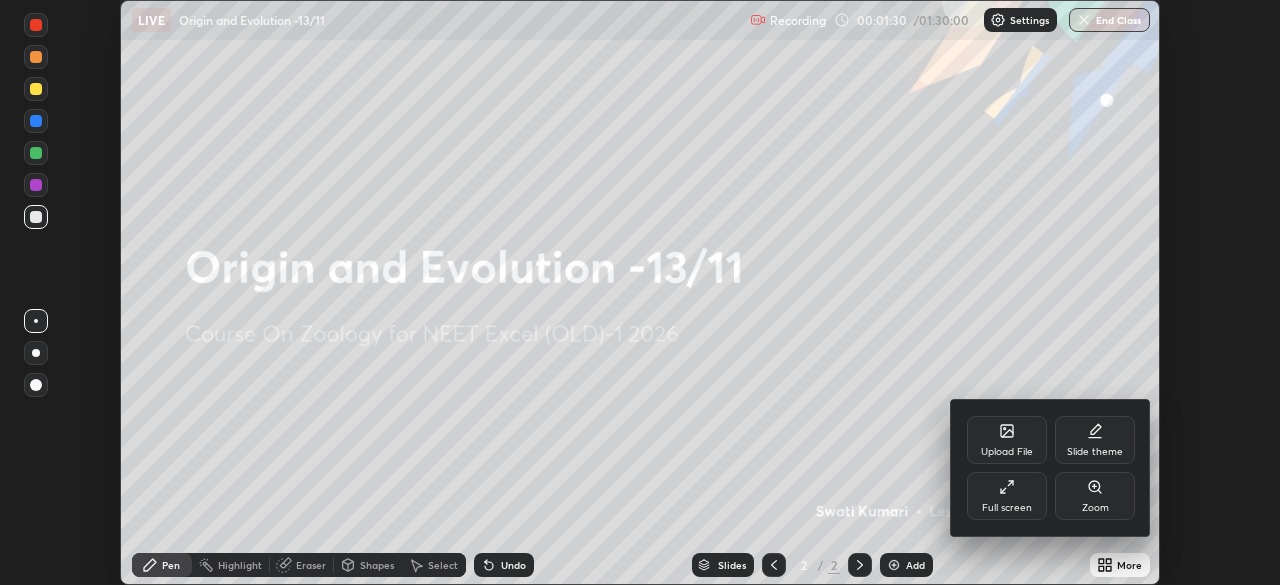 click on "Upload File" at bounding box center (1007, 440) 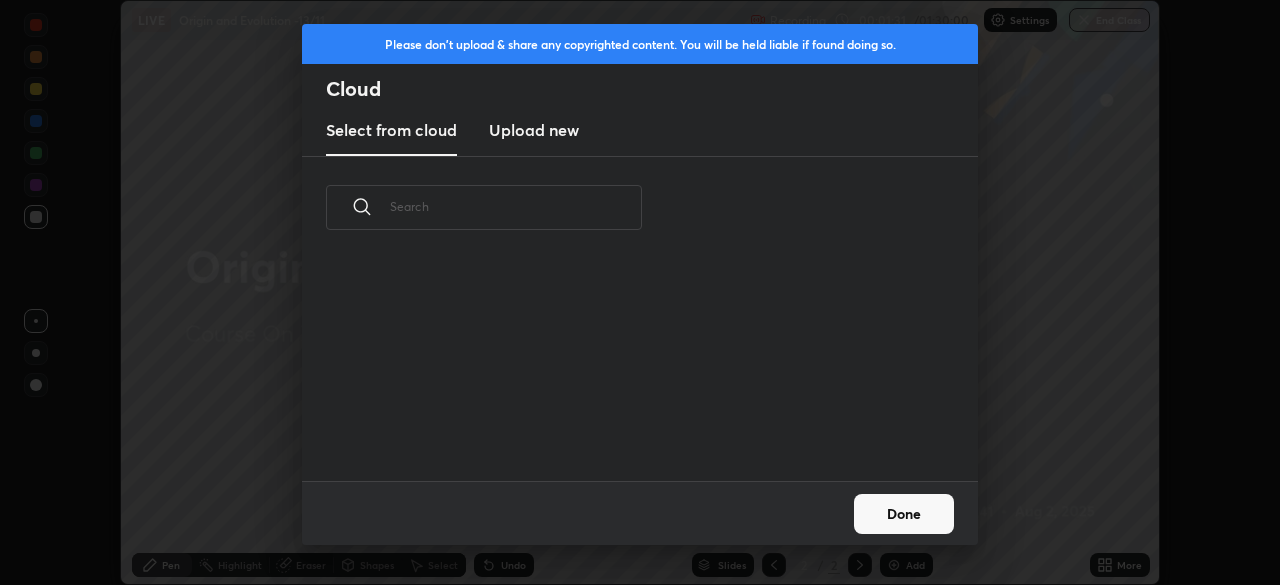 scroll, scrollTop: 7, scrollLeft: 11, axis: both 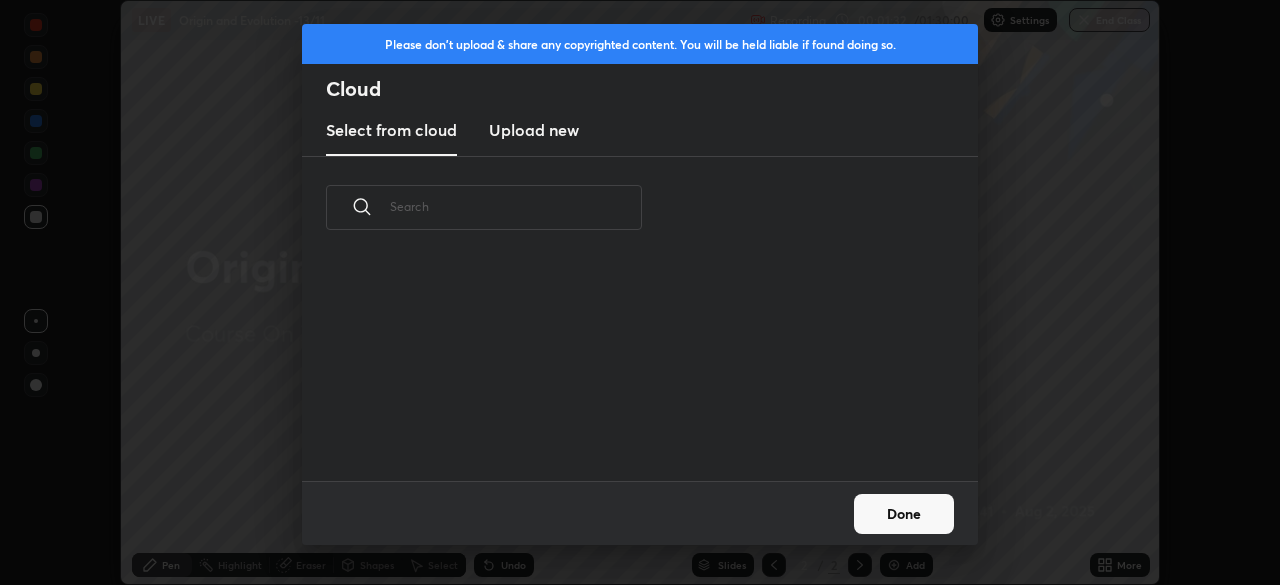 click on "Upload new" at bounding box center [534, 130] 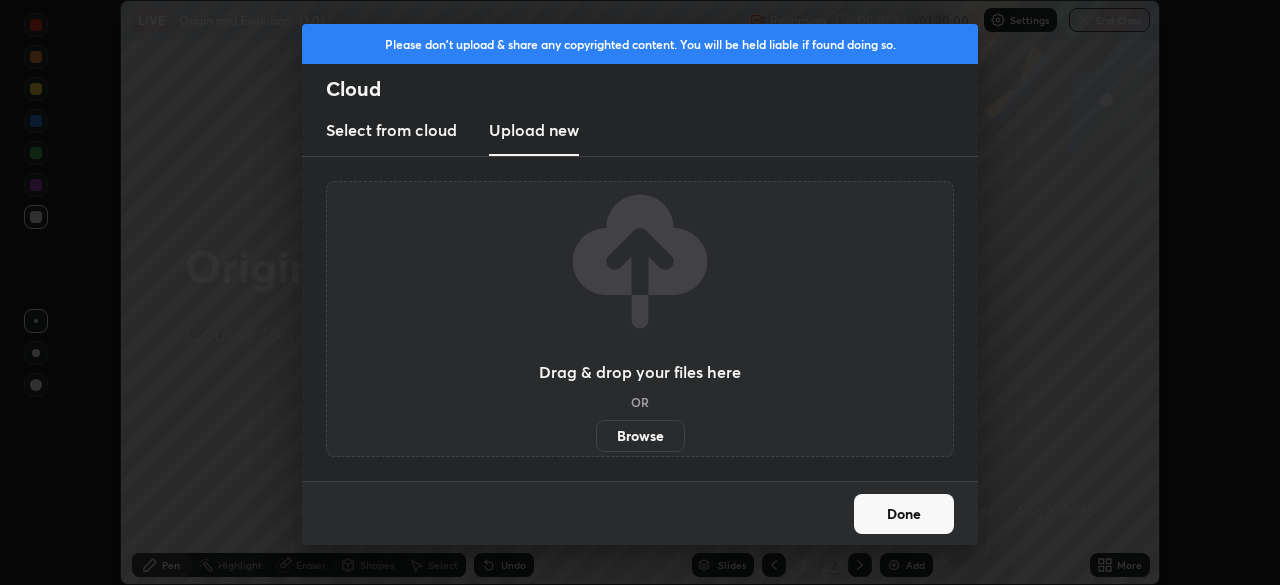 click on "Browse" at bounding box center (640, 436) 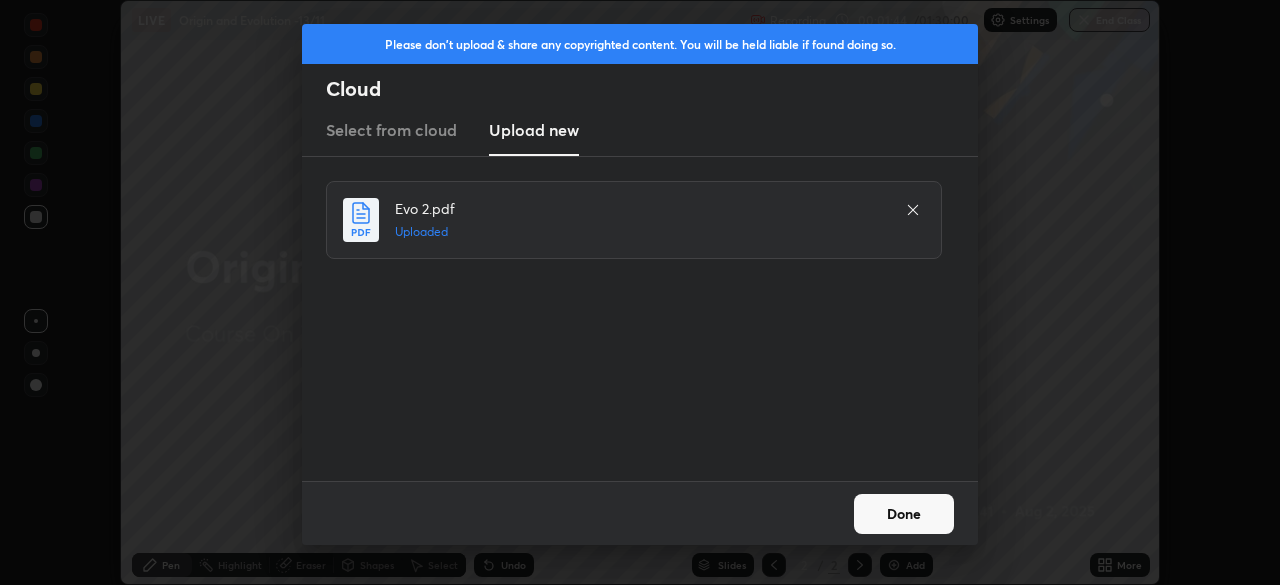 click on "Done" at bounding box center (904, 514) 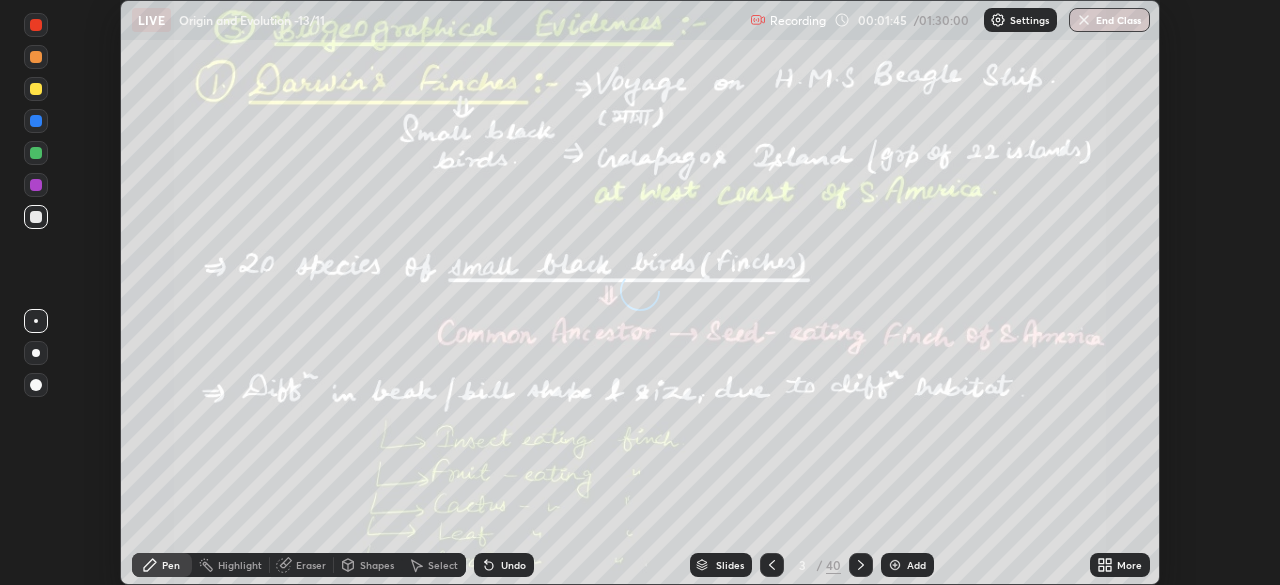 click on "More" at bounding box center (1129, 565) 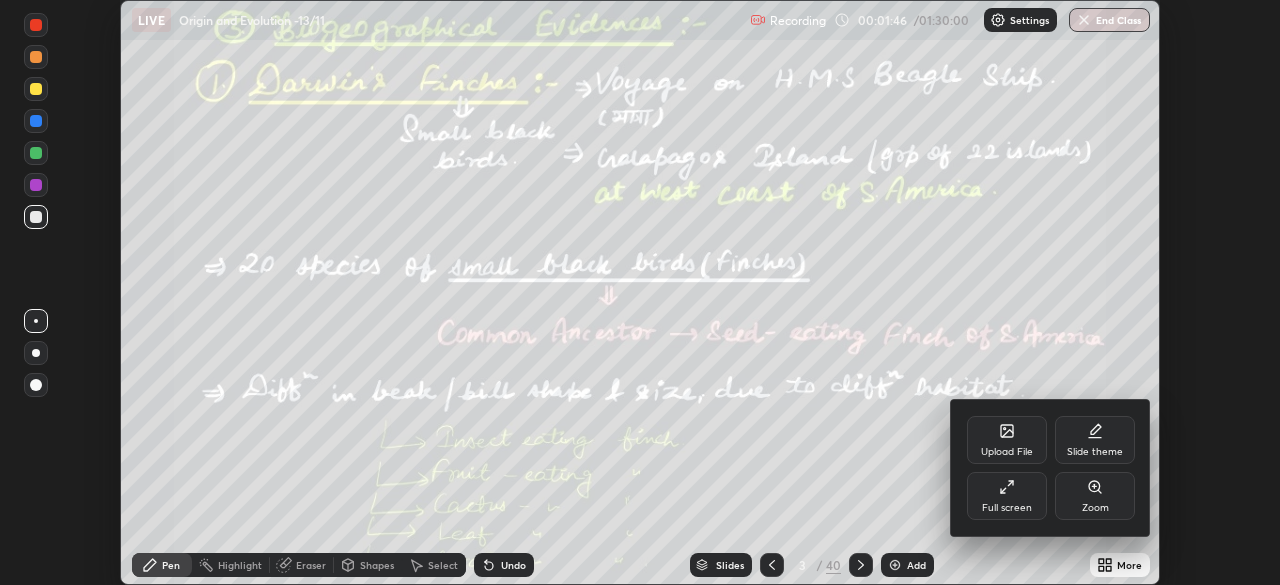 click on "Full screen" at bounding box center [1007, 508] 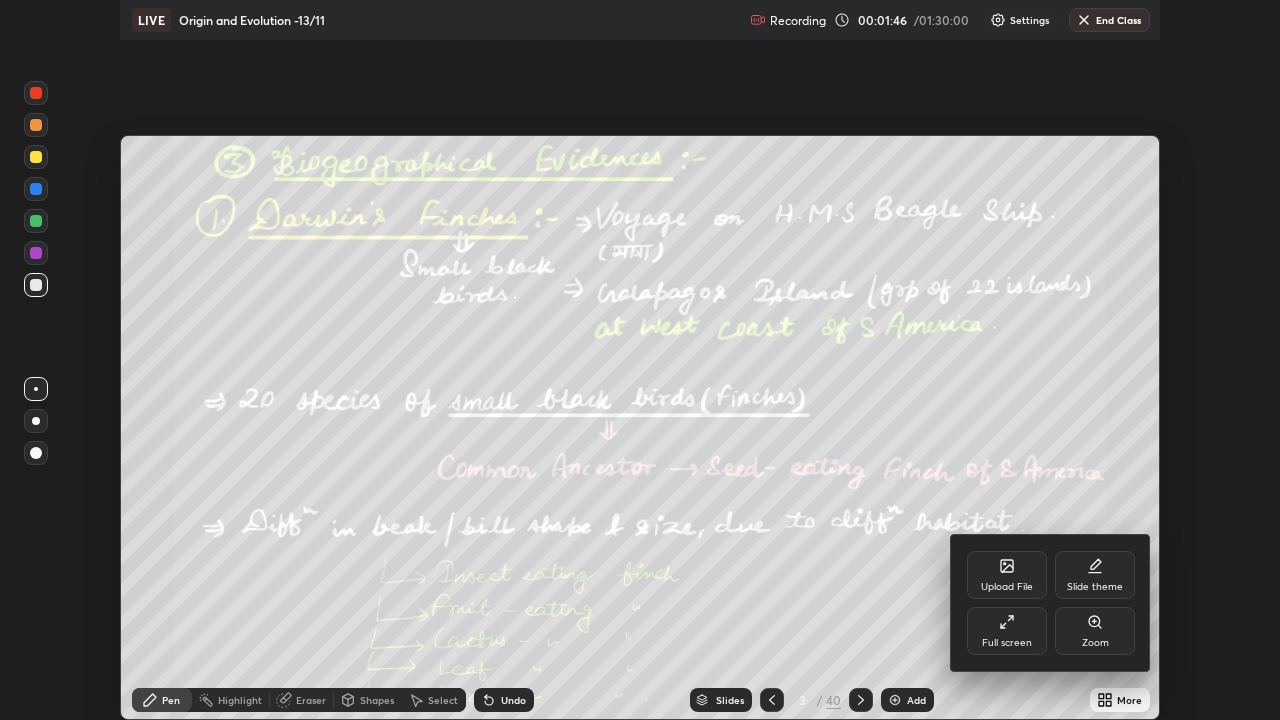 scroll, scrollTop: 99280, scrollLeft: 98720, axis: both 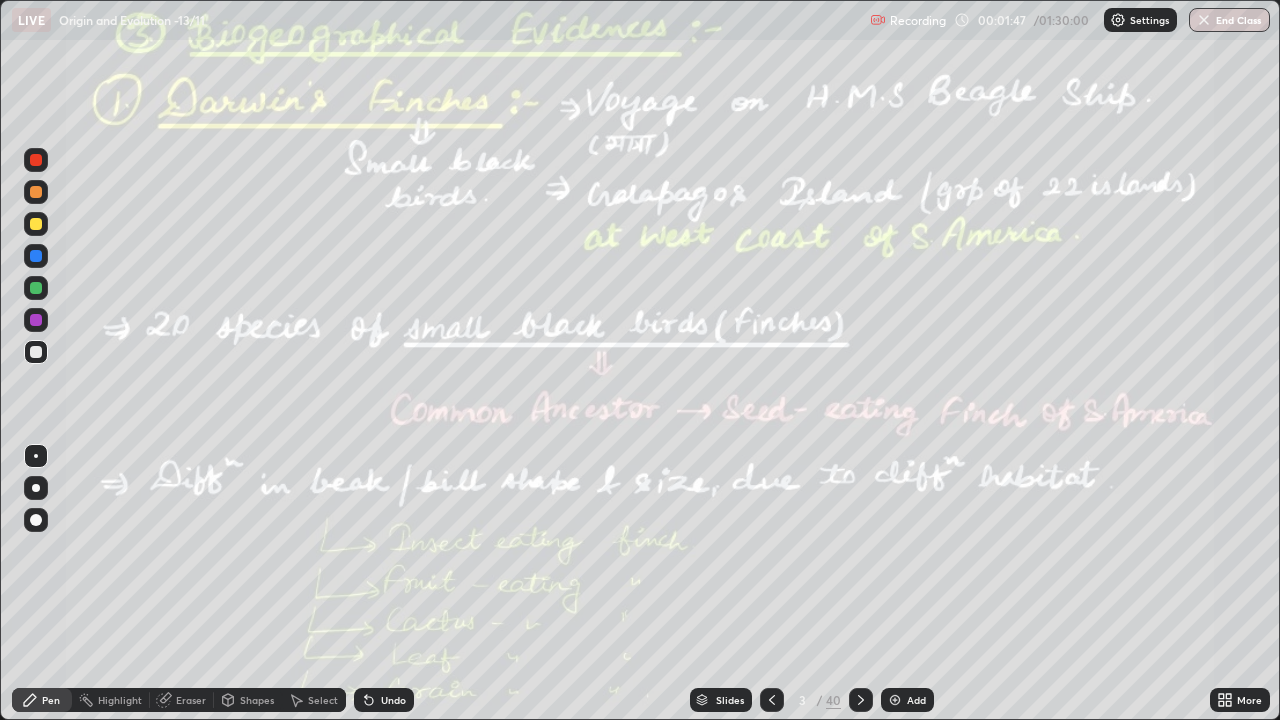 click on "Add" at bounding box center [916, 700] 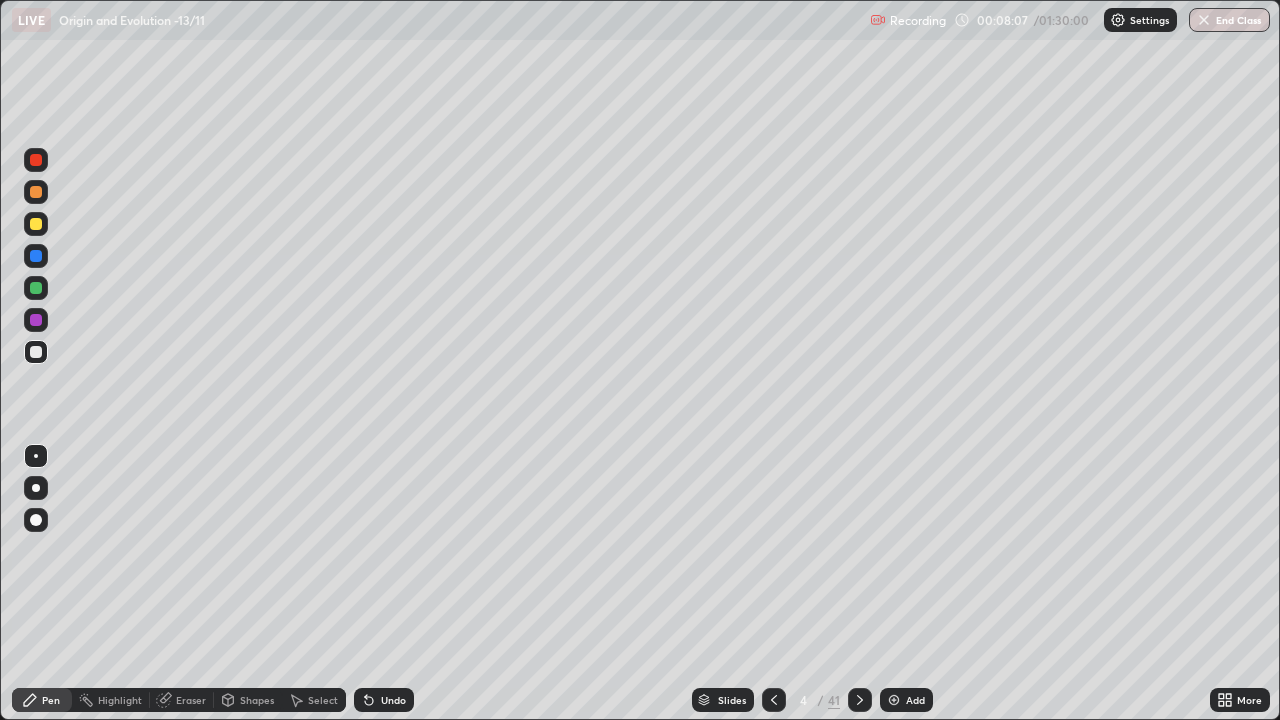 click 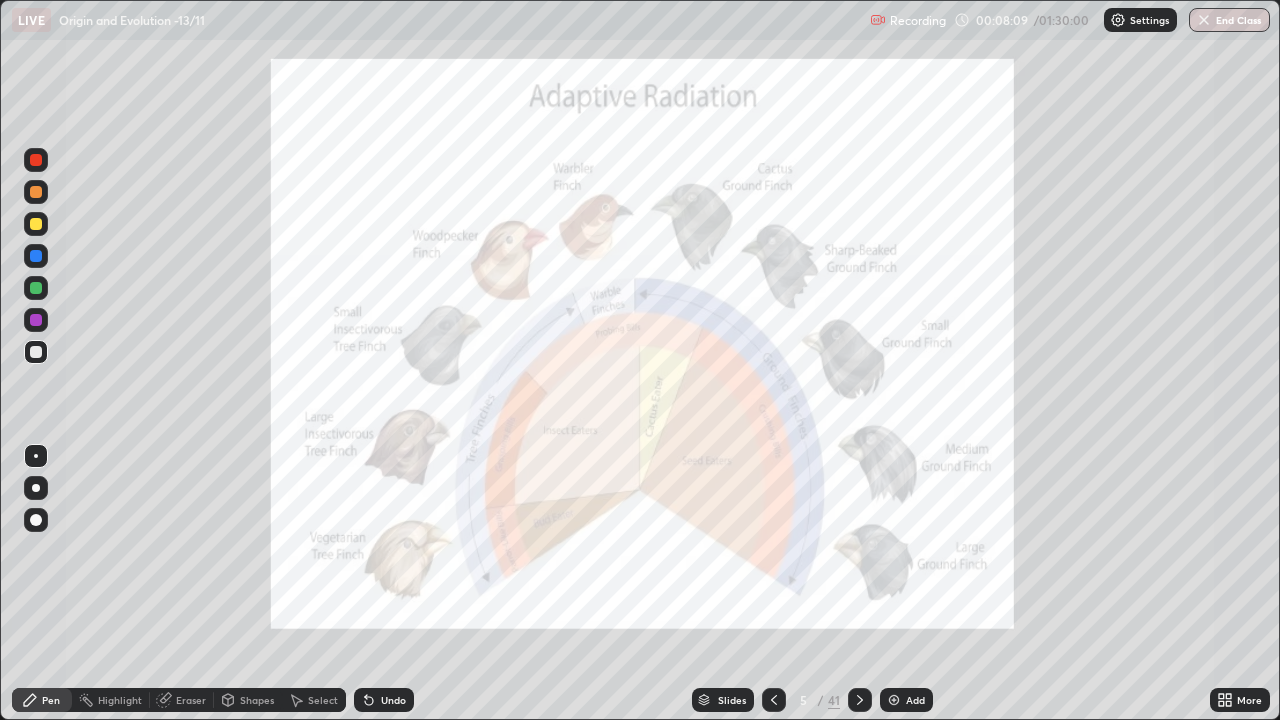 click on "Slides" at bounding box center [732, 700] 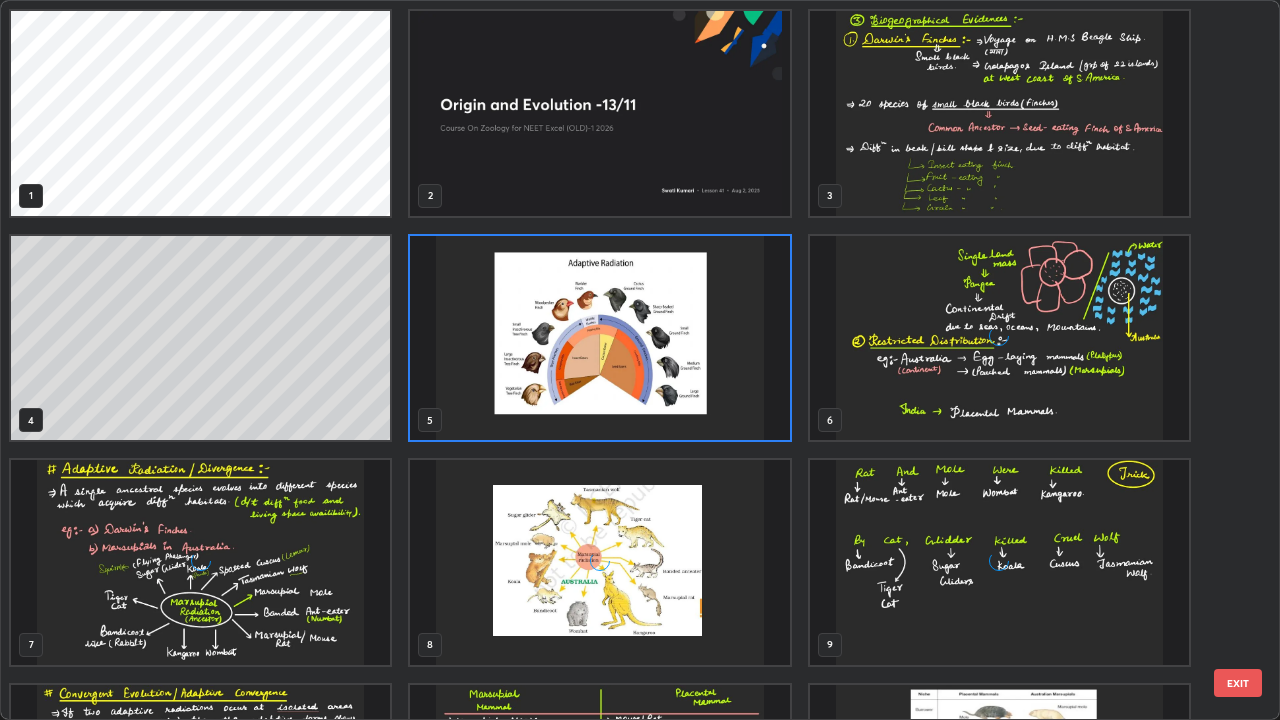 scroll, scrollTop: 7, scrollLeft: 11, axis: both 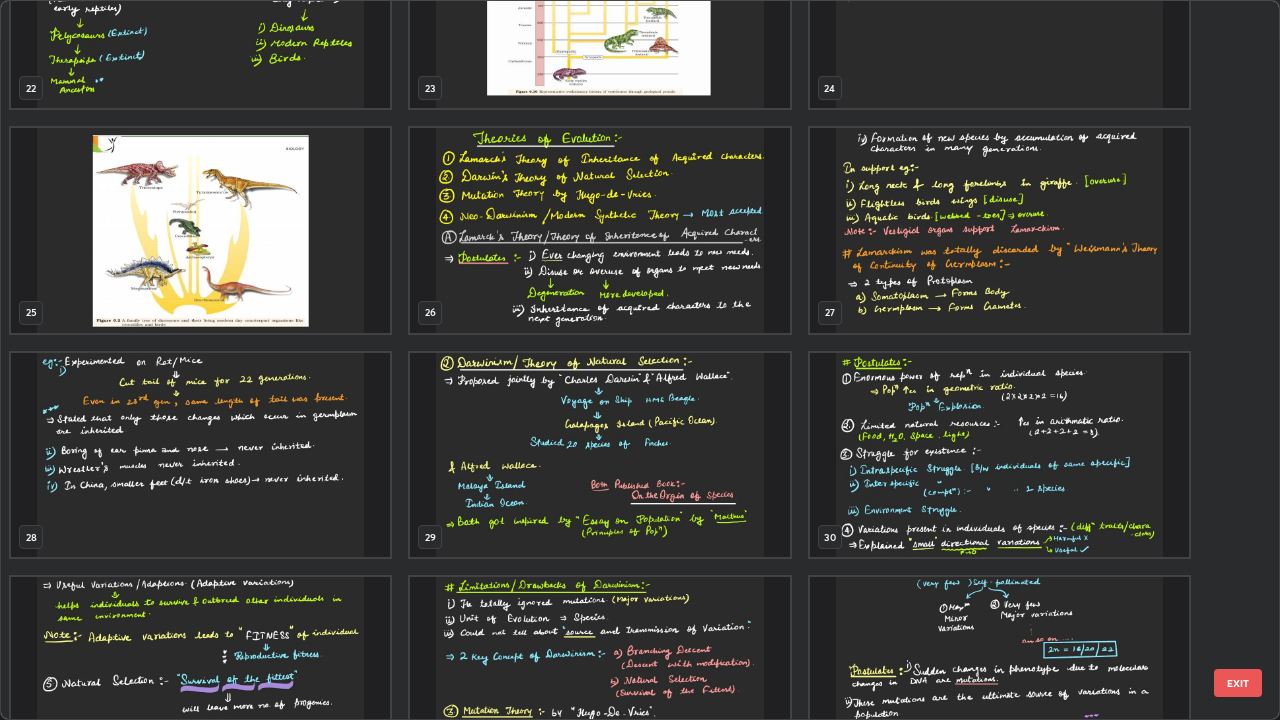 click at bounding box center (599, 455) 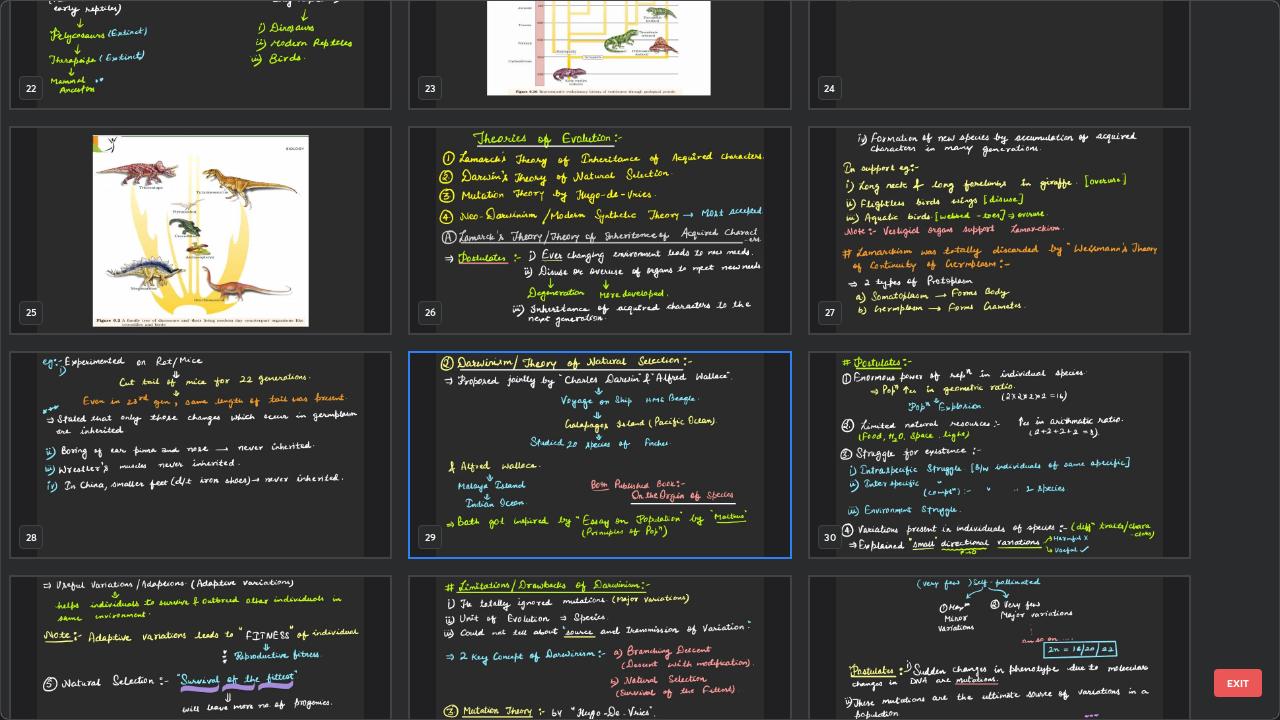 click at bounding box center (599, 455) 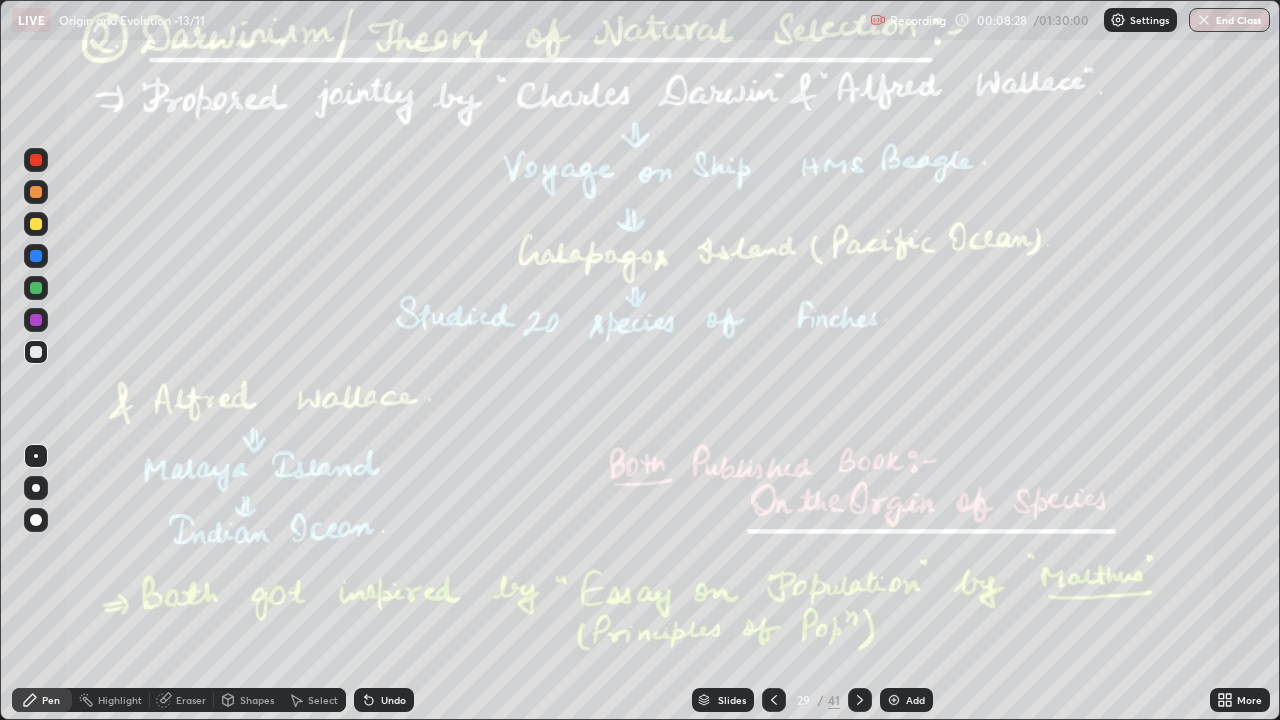 click 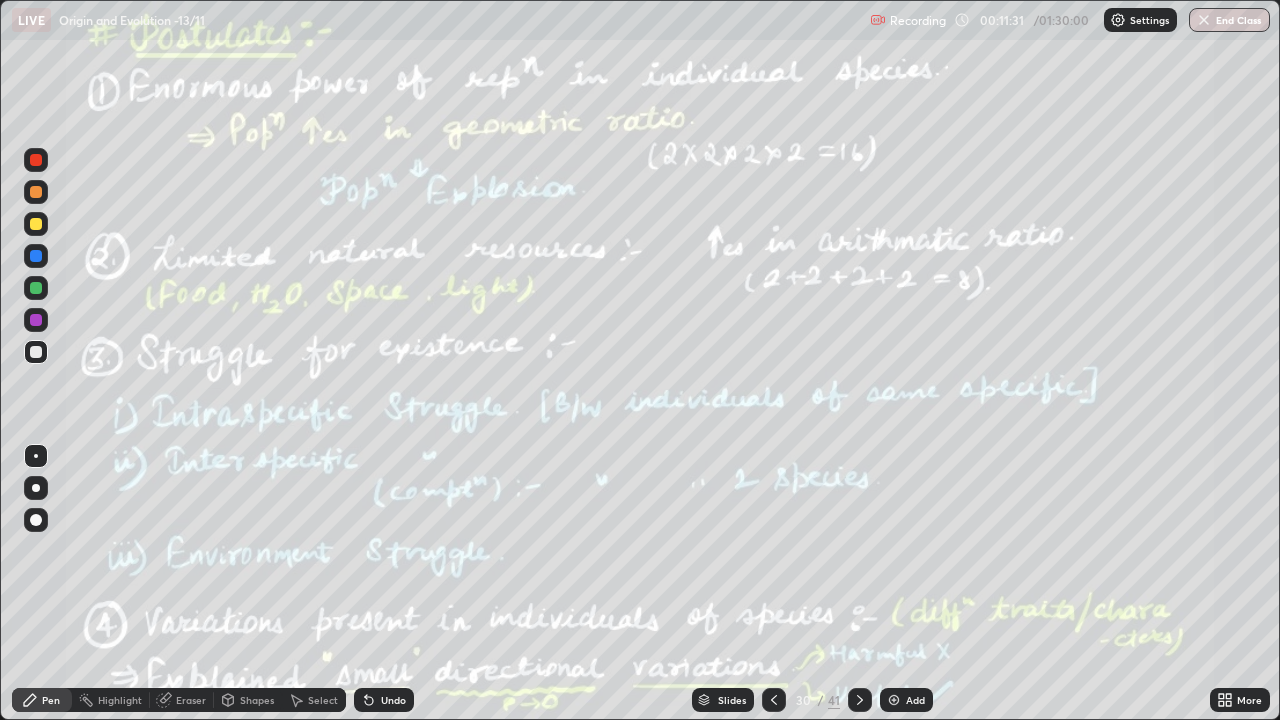 click on "Highlight" at bounding box center [120, 700] 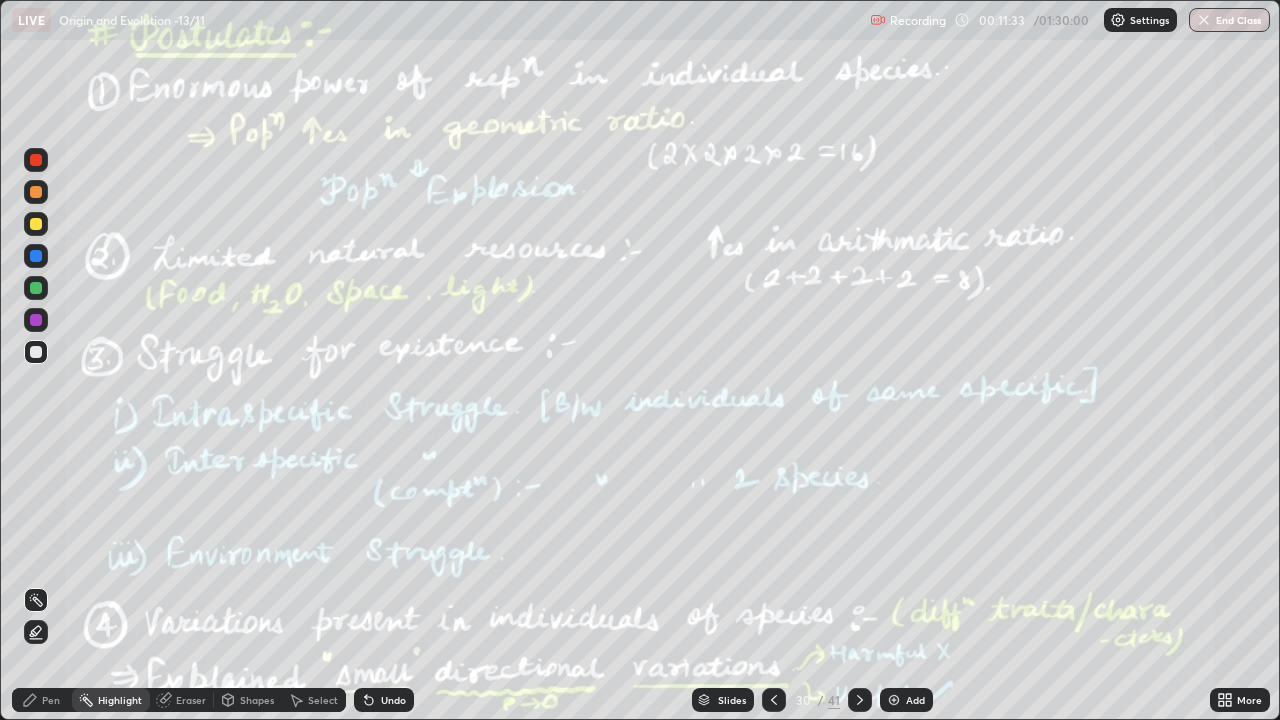 click at bounding box center (36, 320) 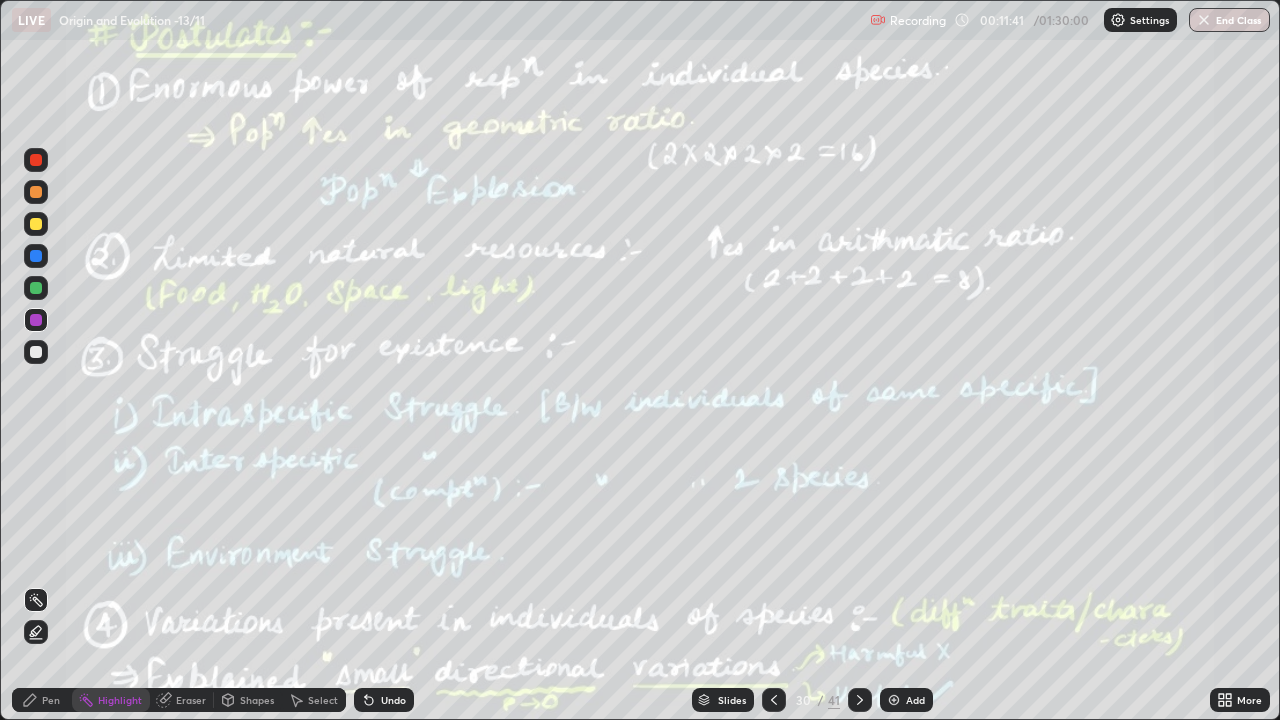 click 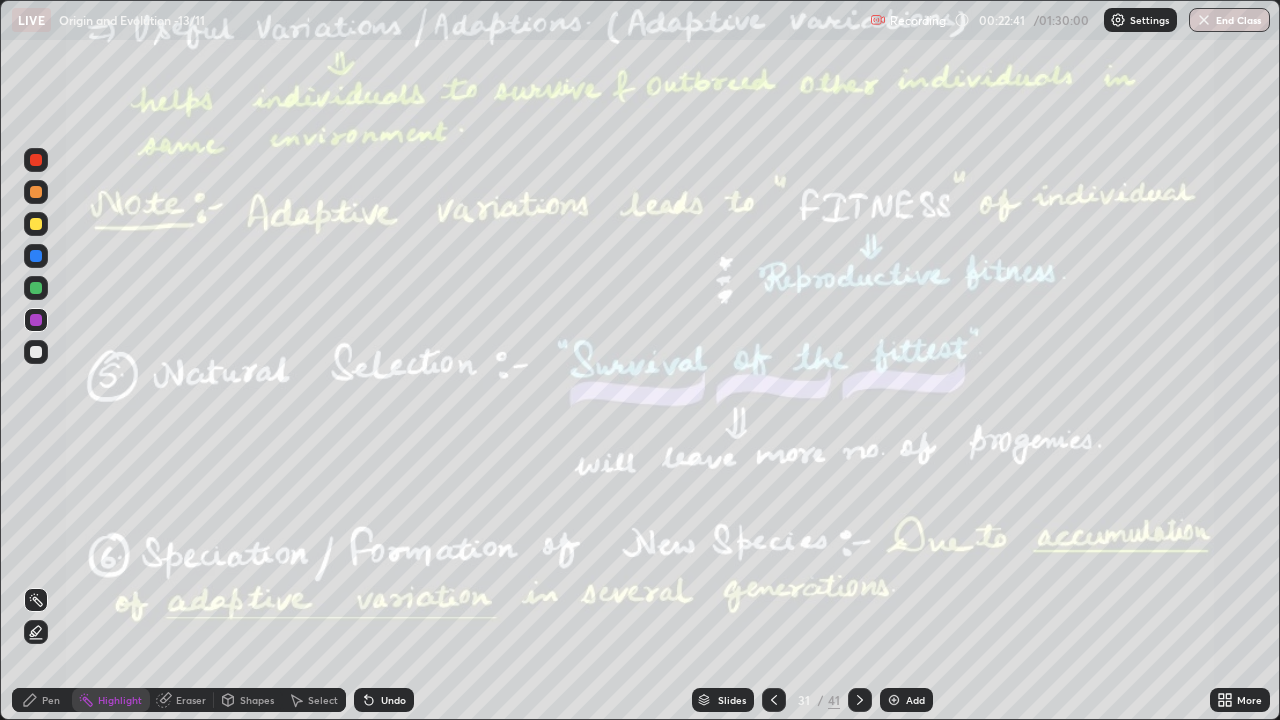 click at bounding box center (36, 288) 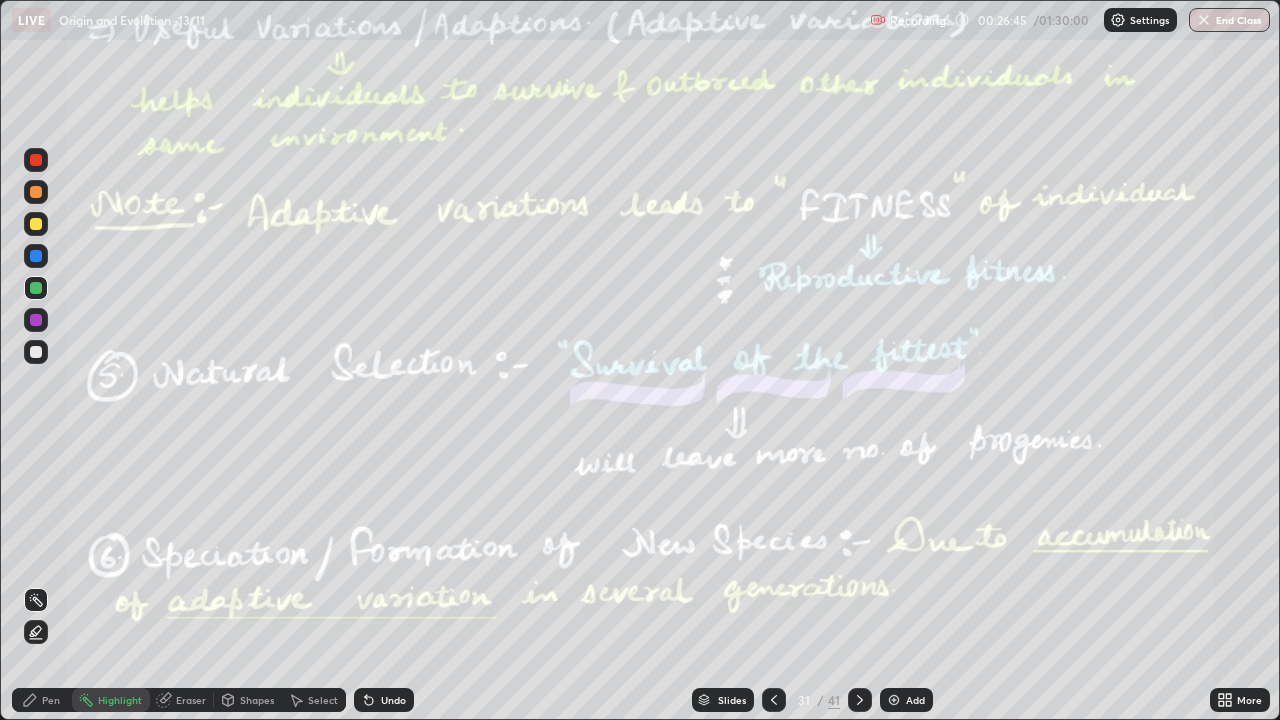 click 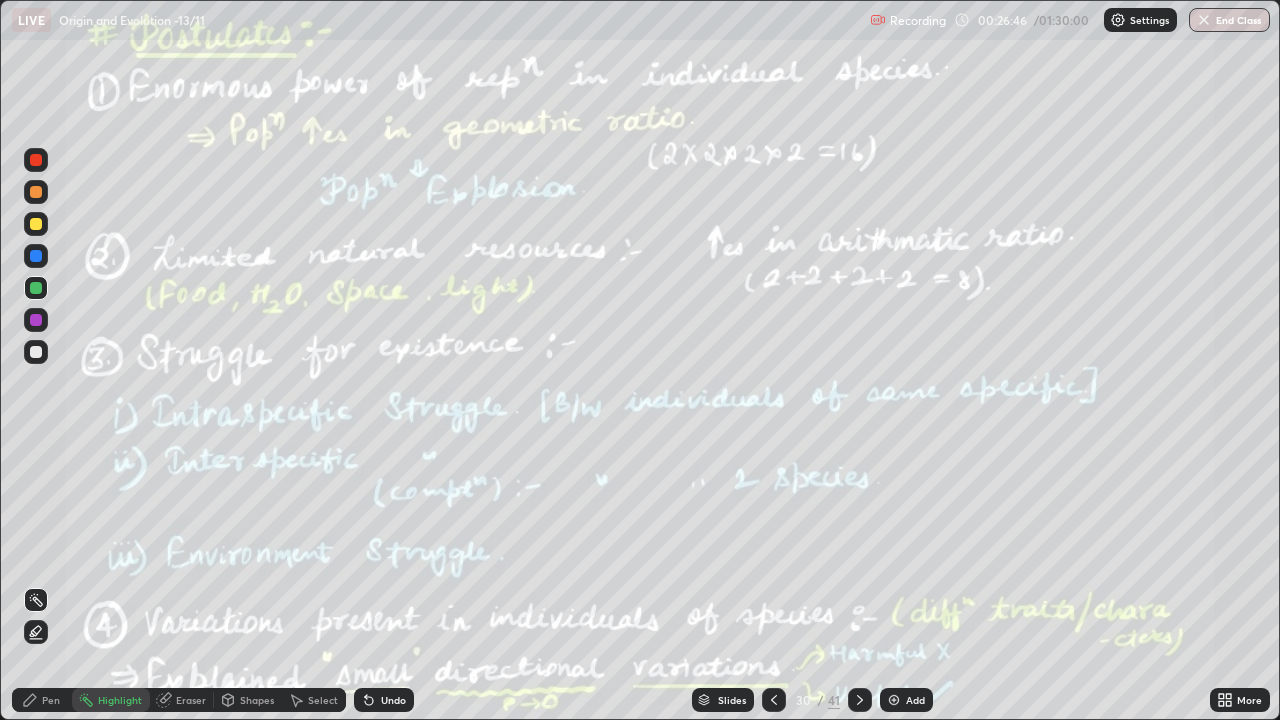 click 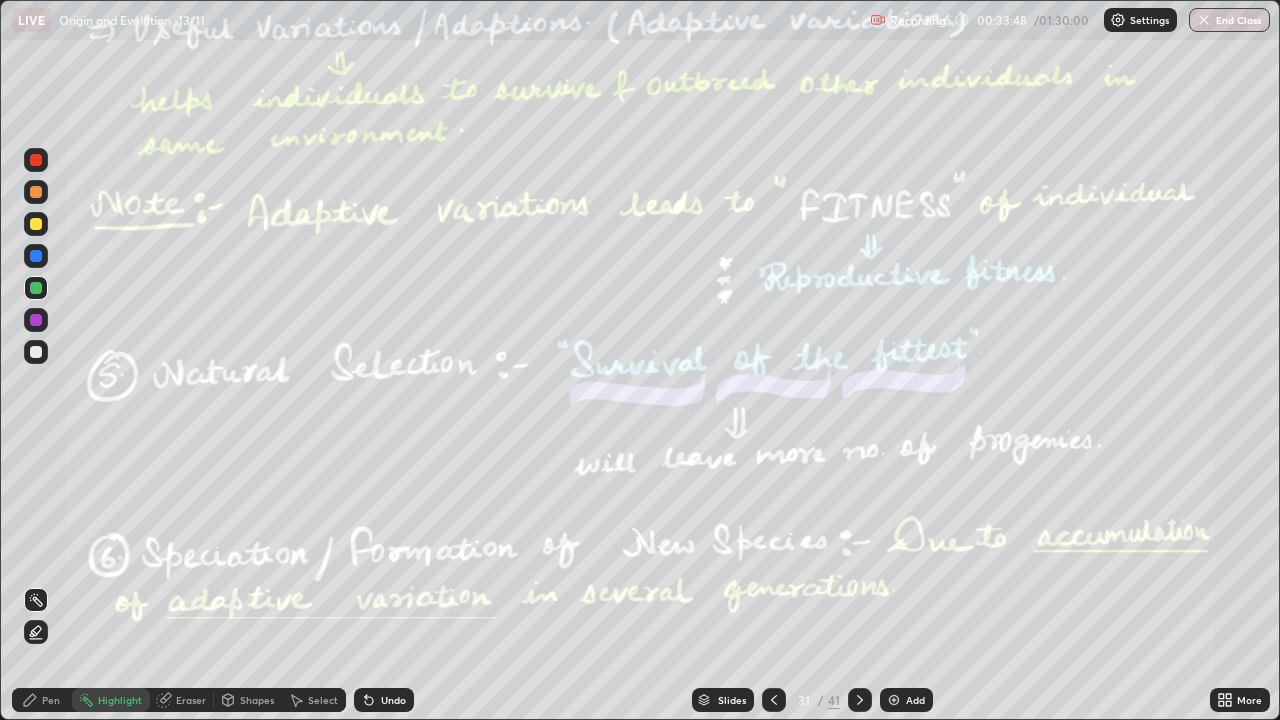 click at bounding box center [36, 256] 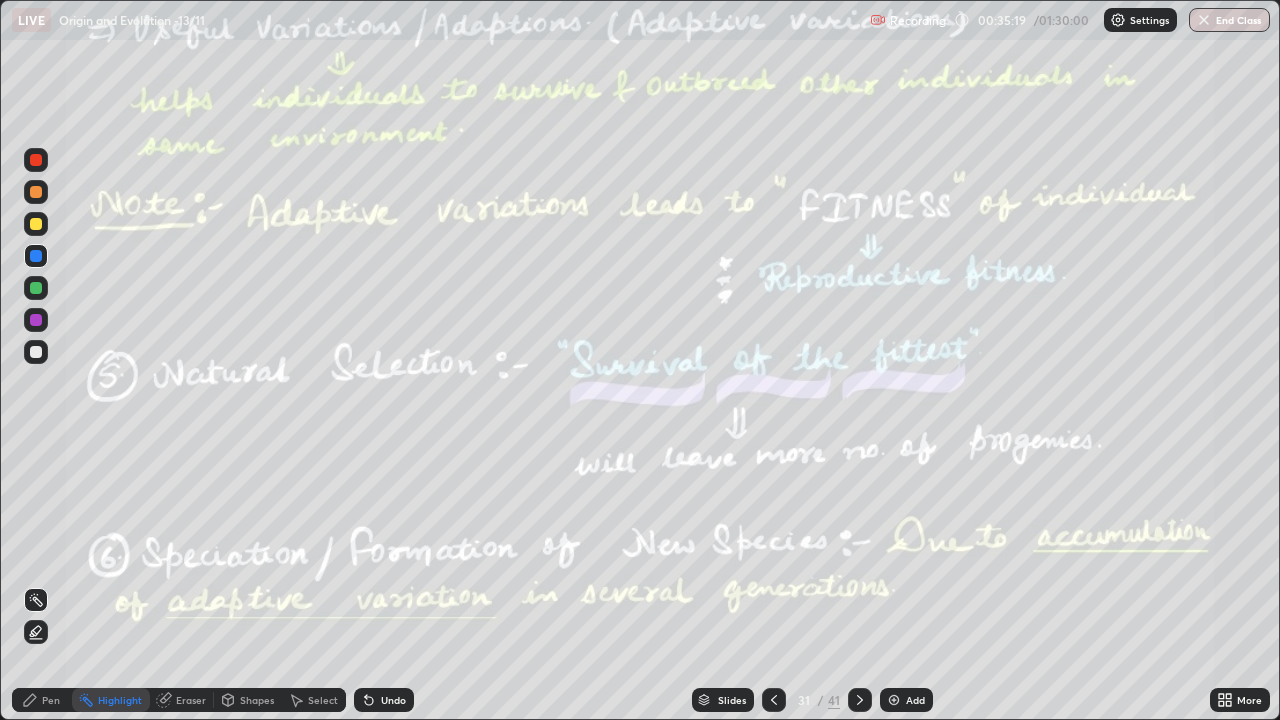 click at bounding box center (860, 700) 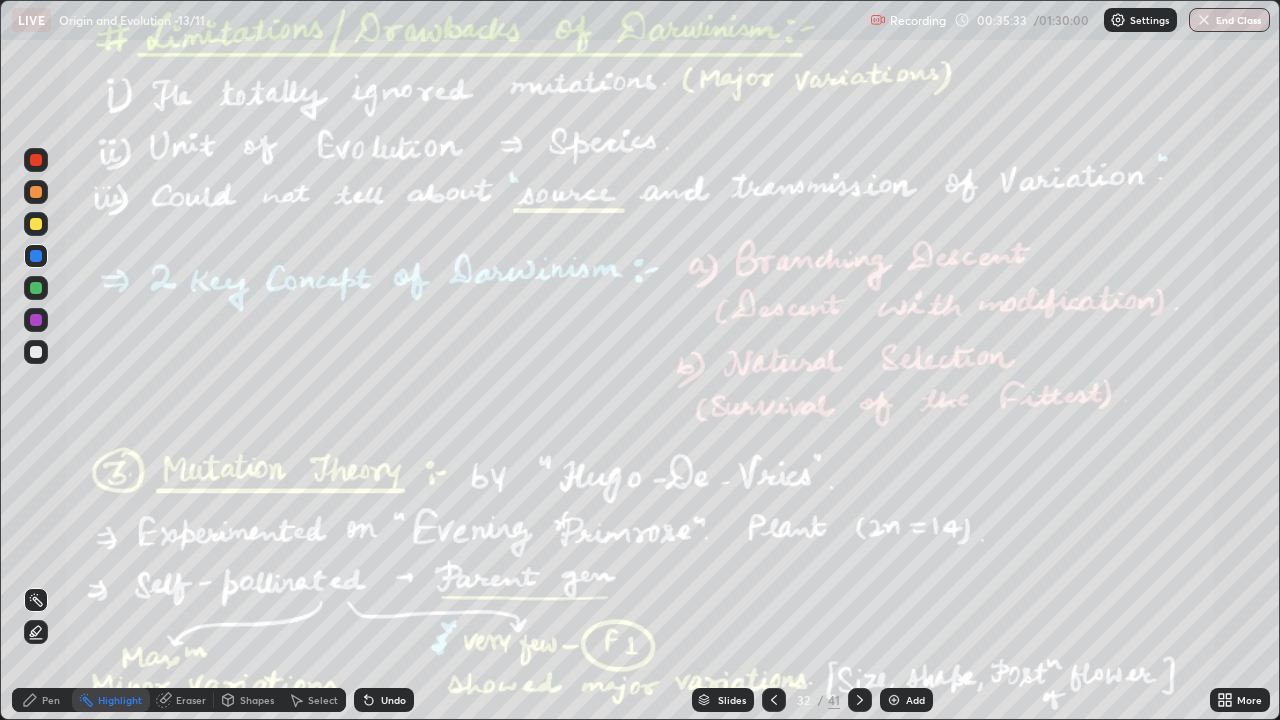 click at bounding box center [36, 224] 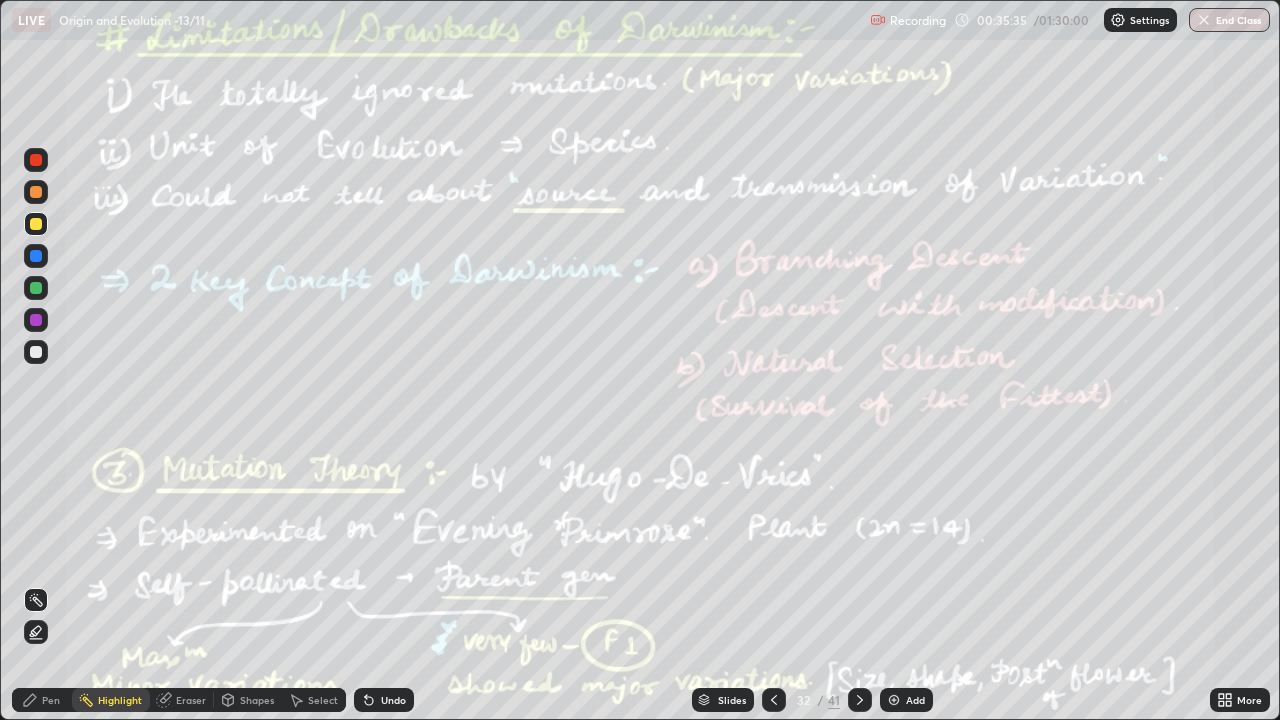 click at bounding box center (36, 256) 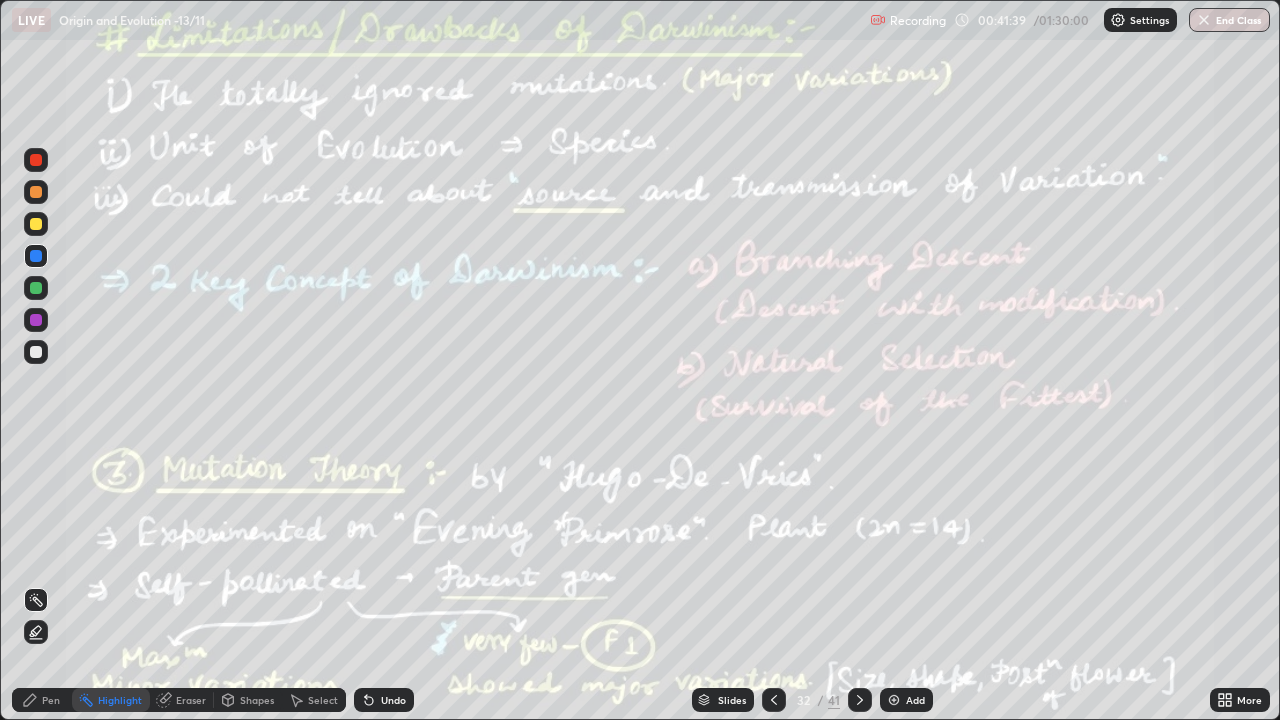 click at bounding box center [36, 320] 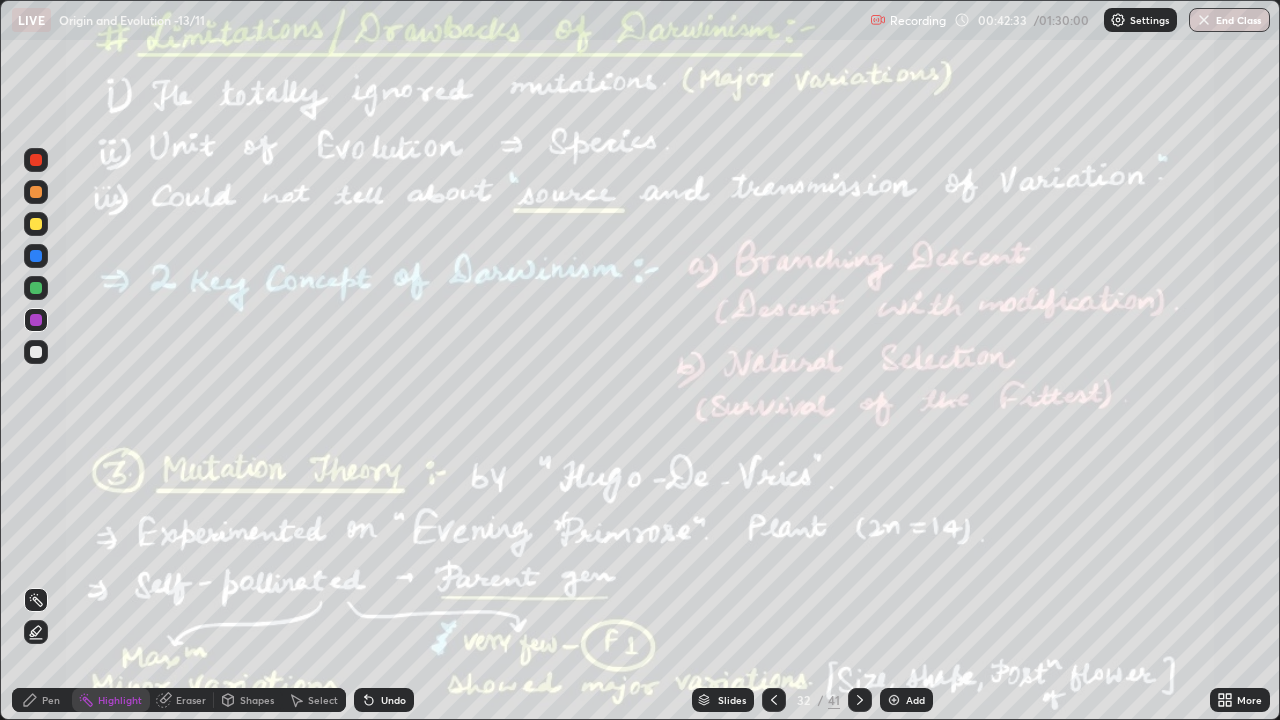 click at bounding box center (36, 288) 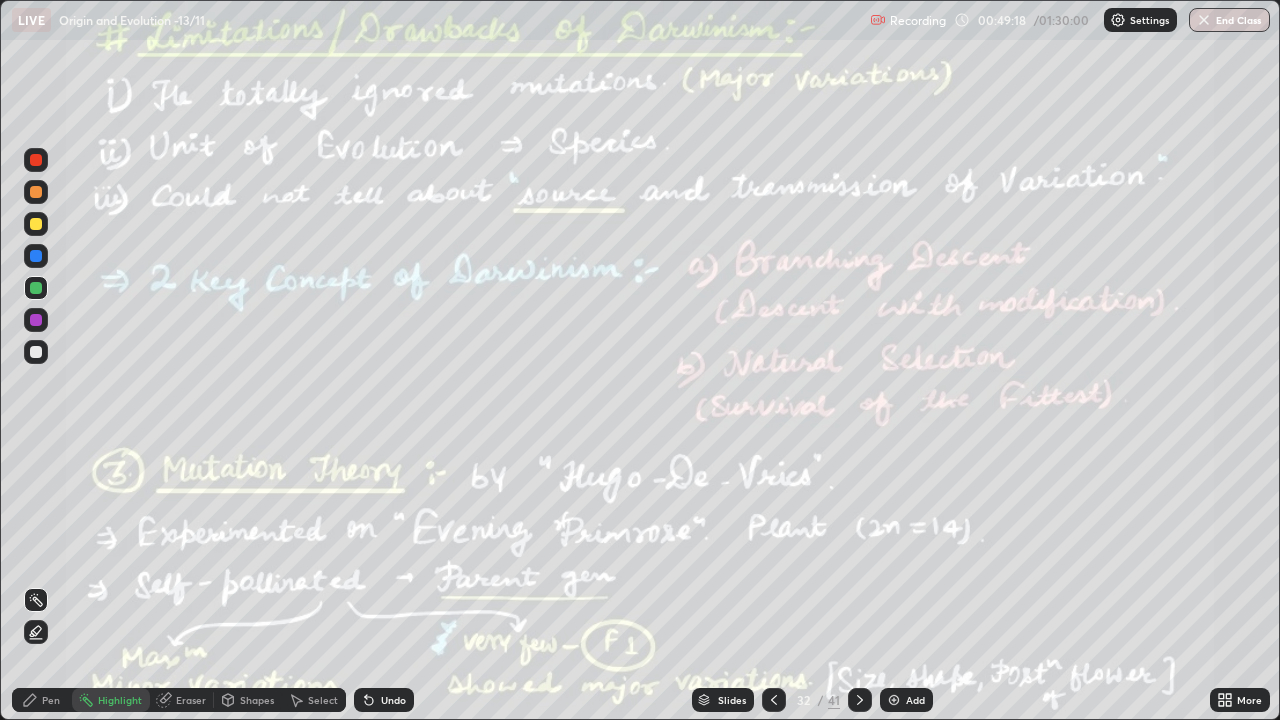 click on "More" at bounding box center (1249, 700) 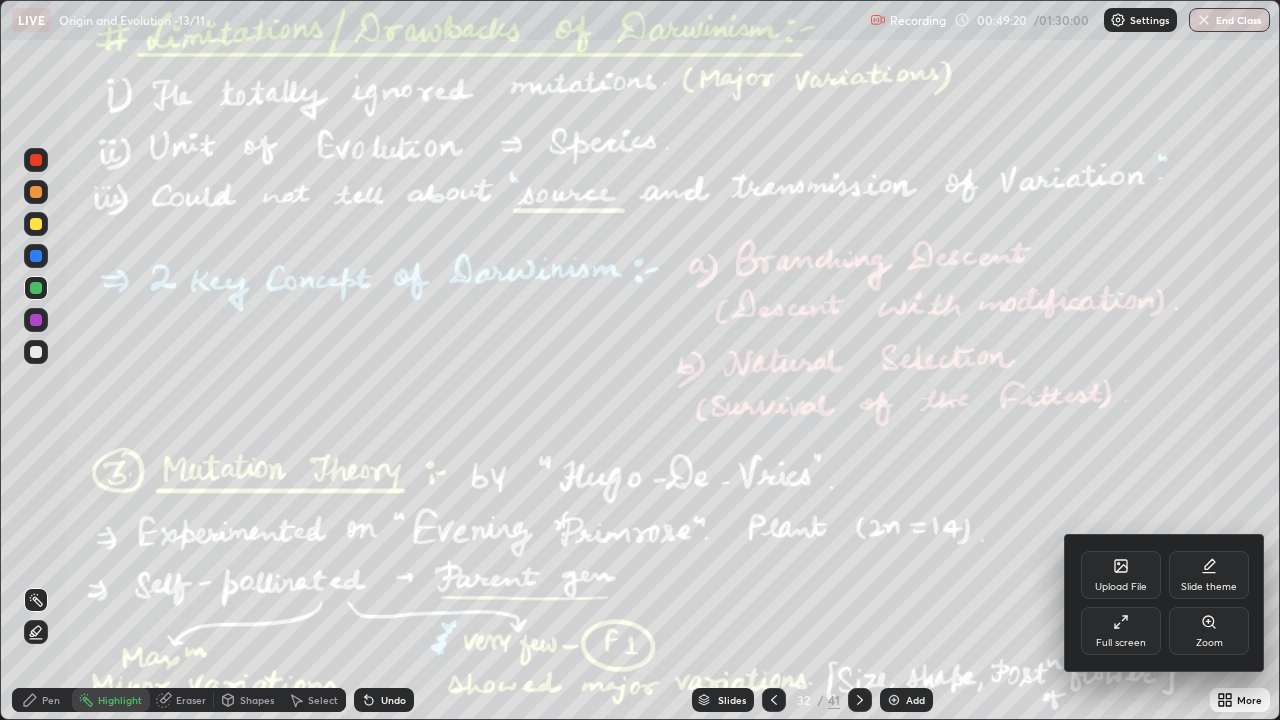 click on "Full screen" at bounding box center (1121, 643) 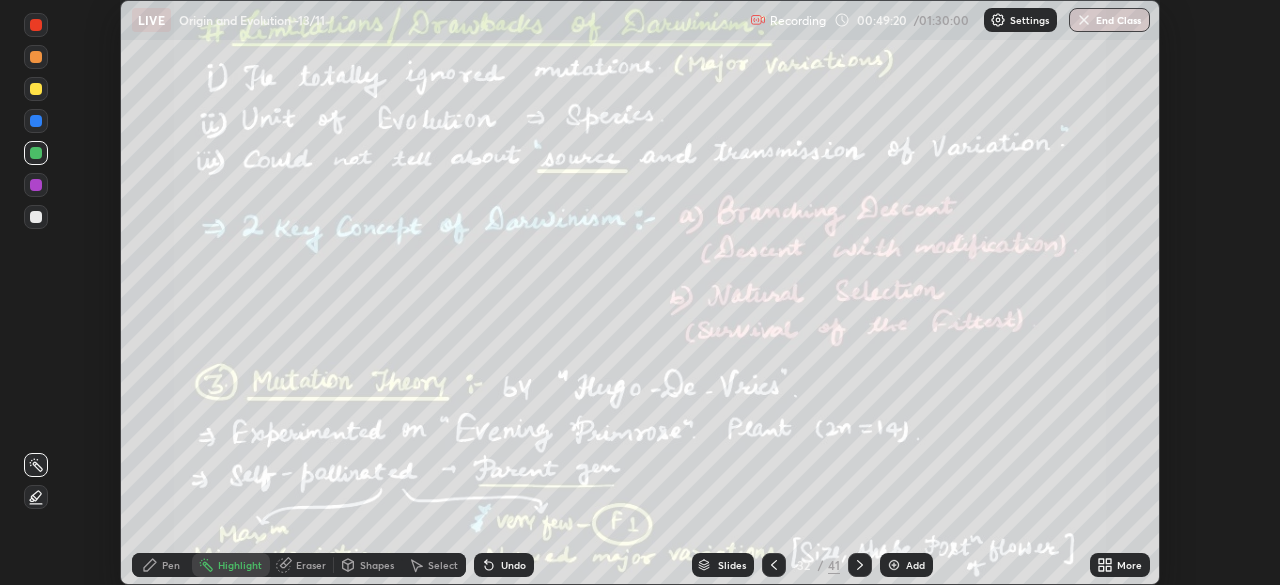scroll, scrollTop: 585, scrollLeft: 1280, axis: both 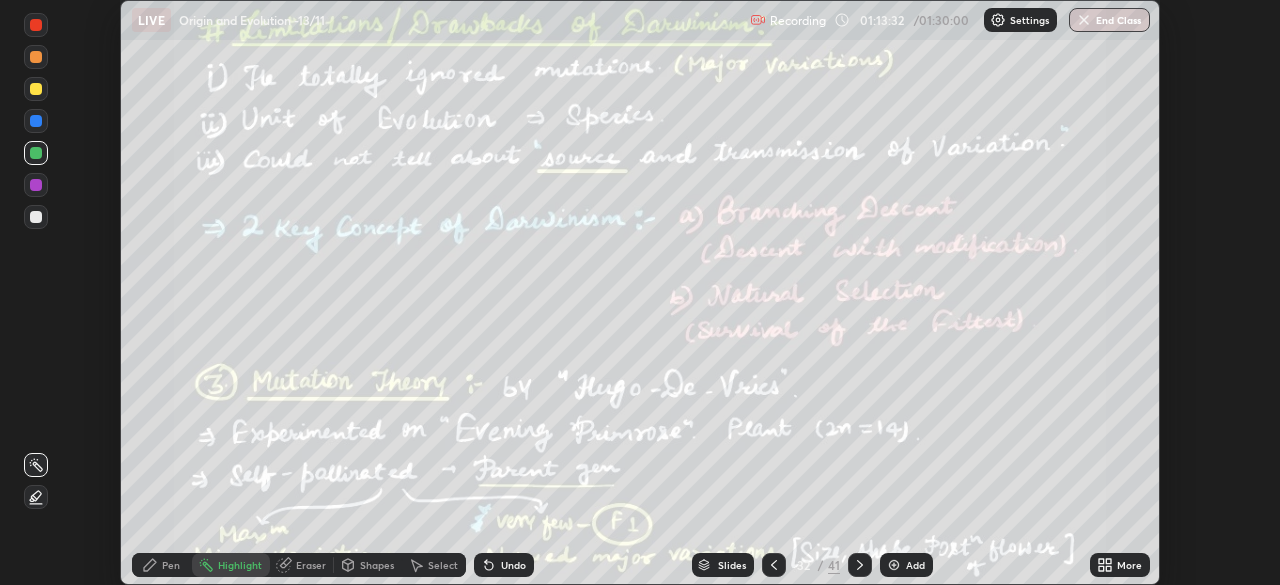 click on "More" at bounding box center (1129, 565) 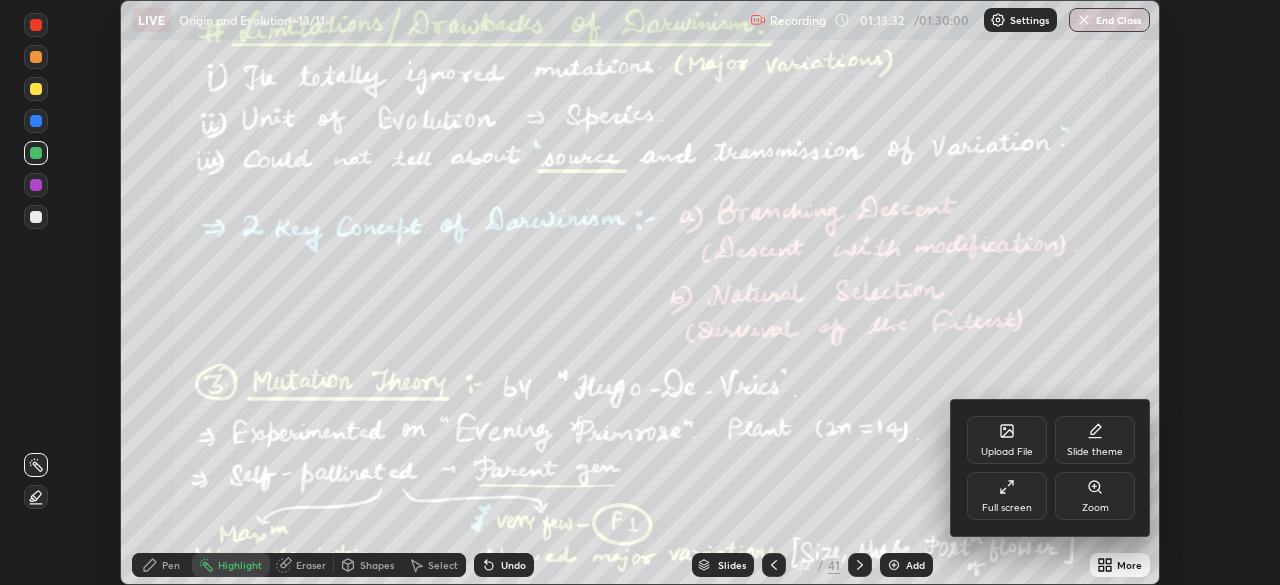 click on "Full screen" at bounding box center [1007, 508] 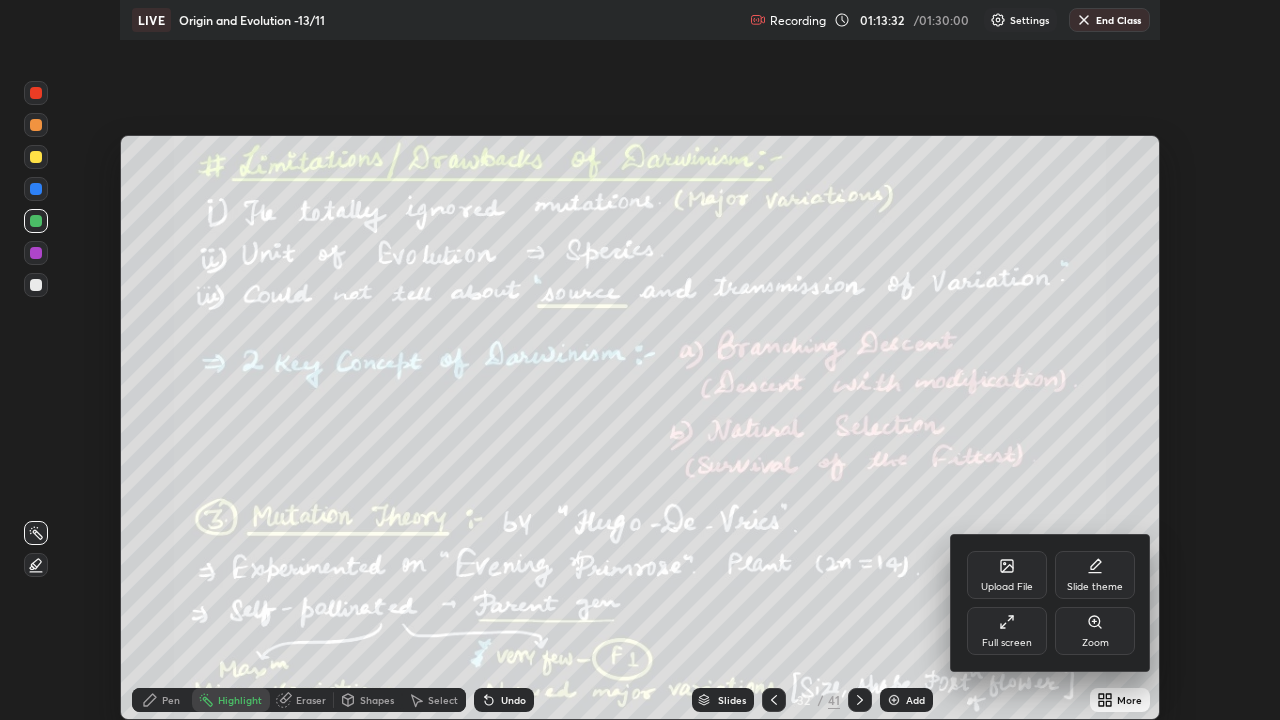 scroll, scrollTop: 99280, scrollLeft: 98720, axis: both 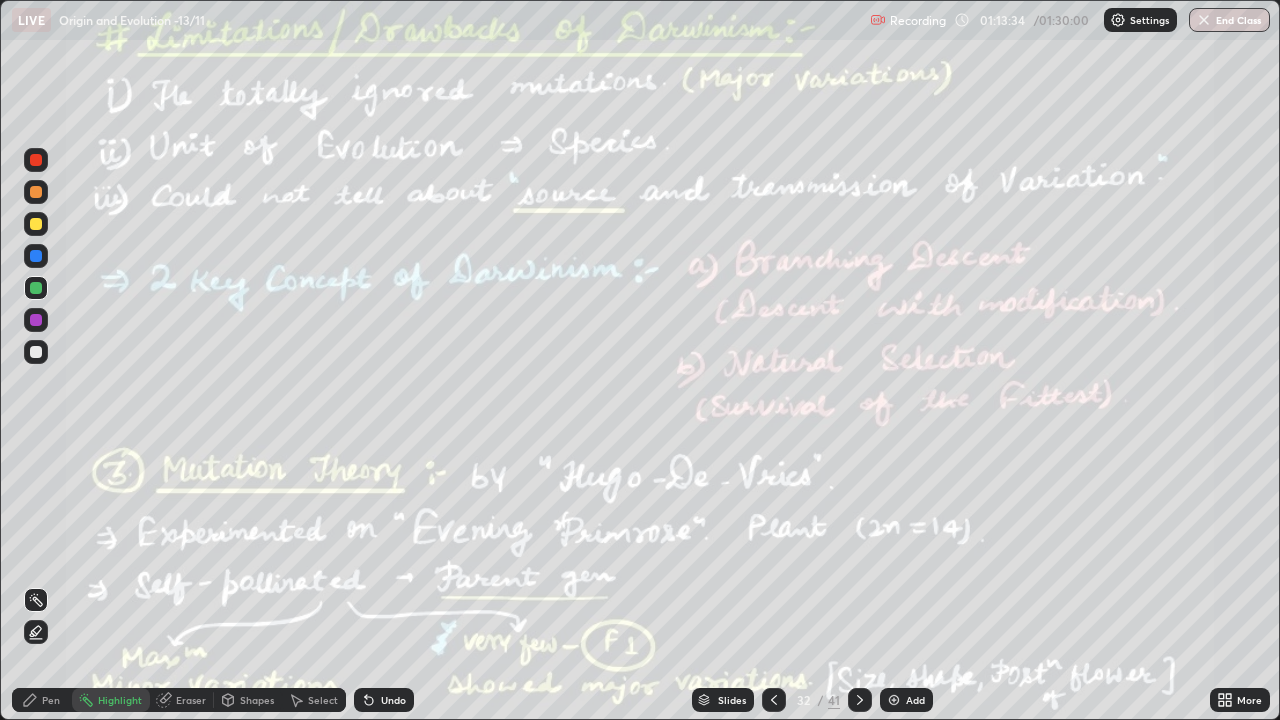 click on "End Class" at bounding box center (1229, 20) 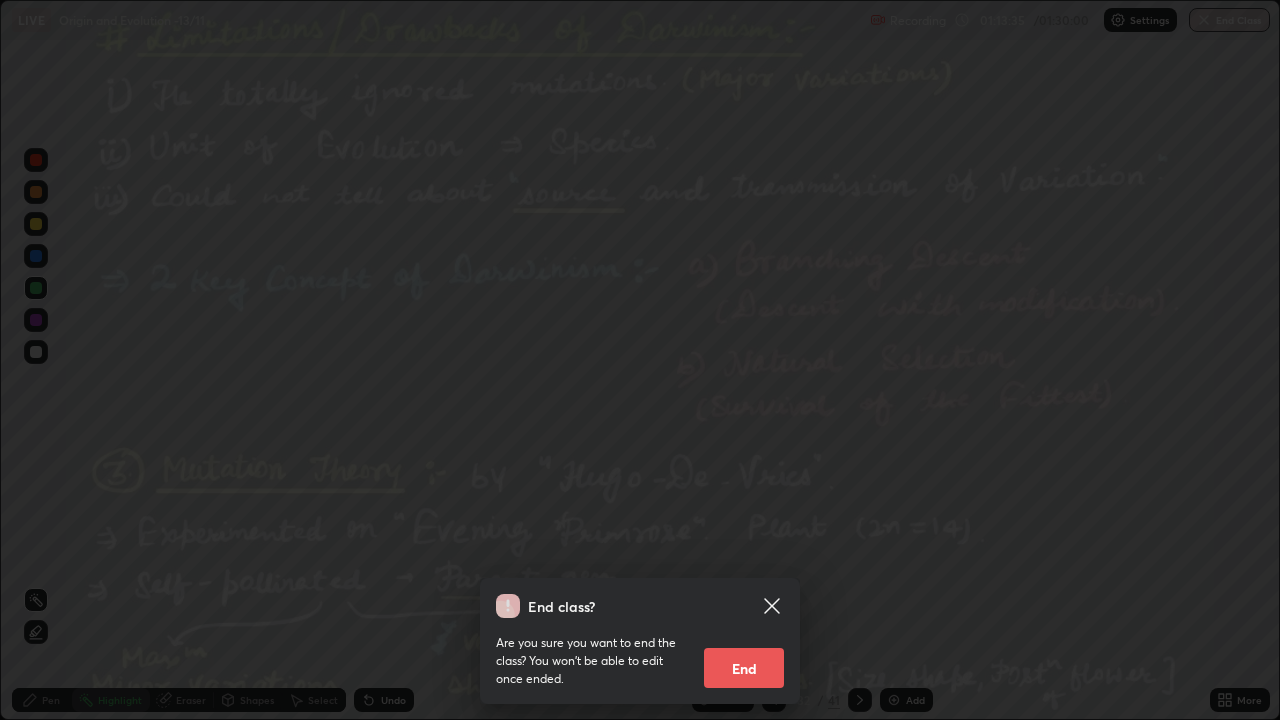 click on "End" at bounding box center (744, 668) 